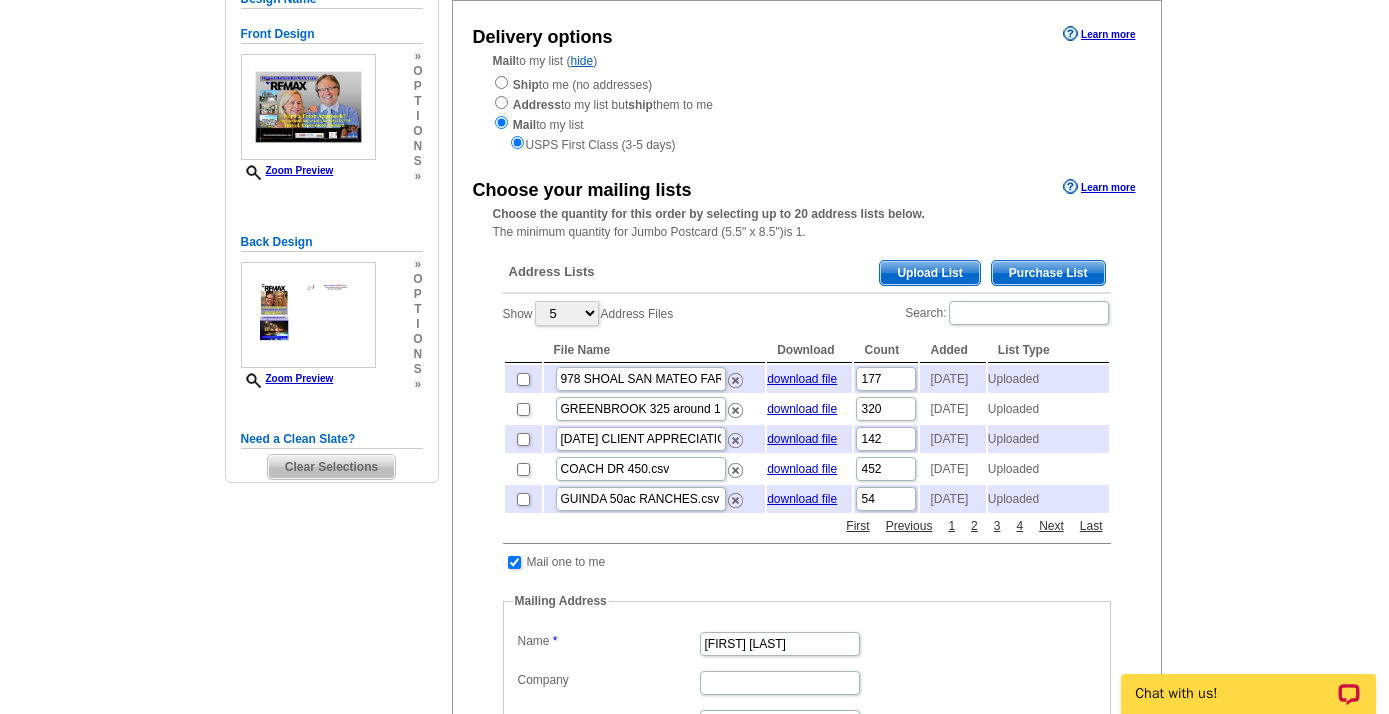 scroll, scrollTop: 0, scrollLeft: 0, axis: both 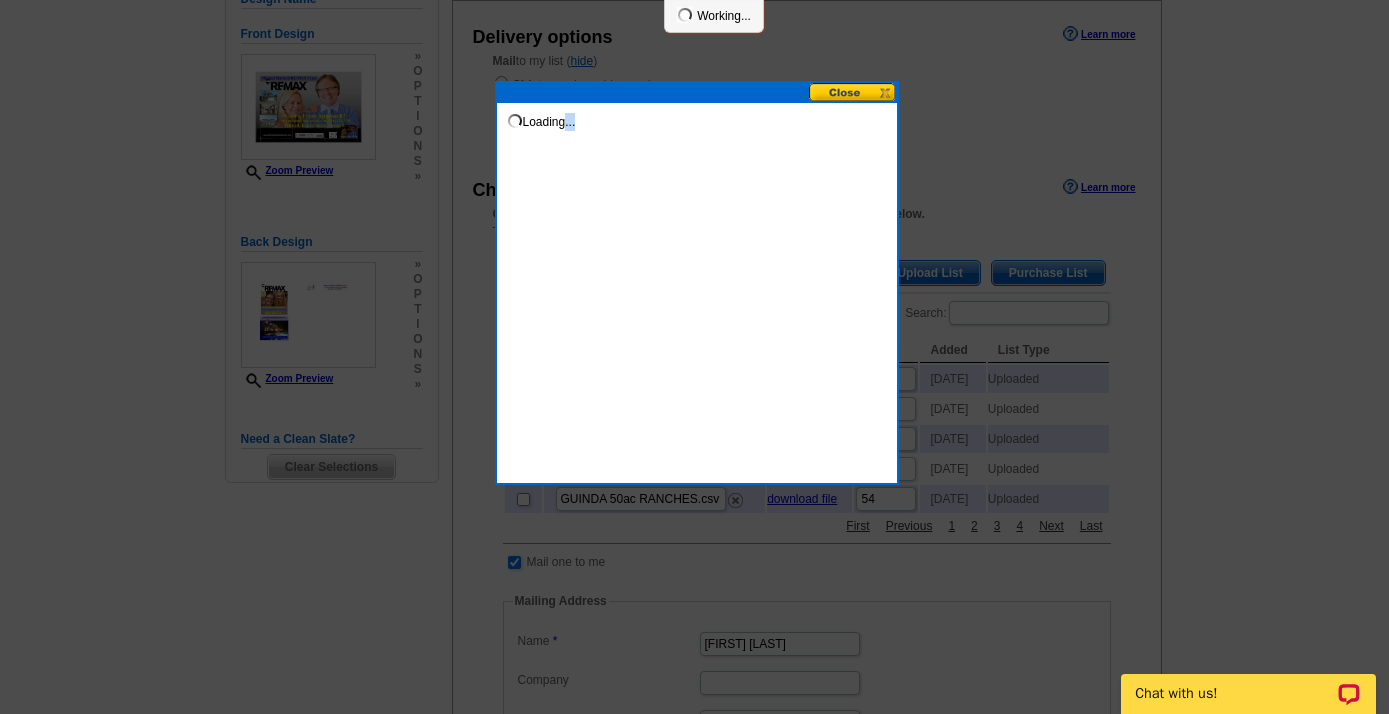 click at bounding box center [694, 248] 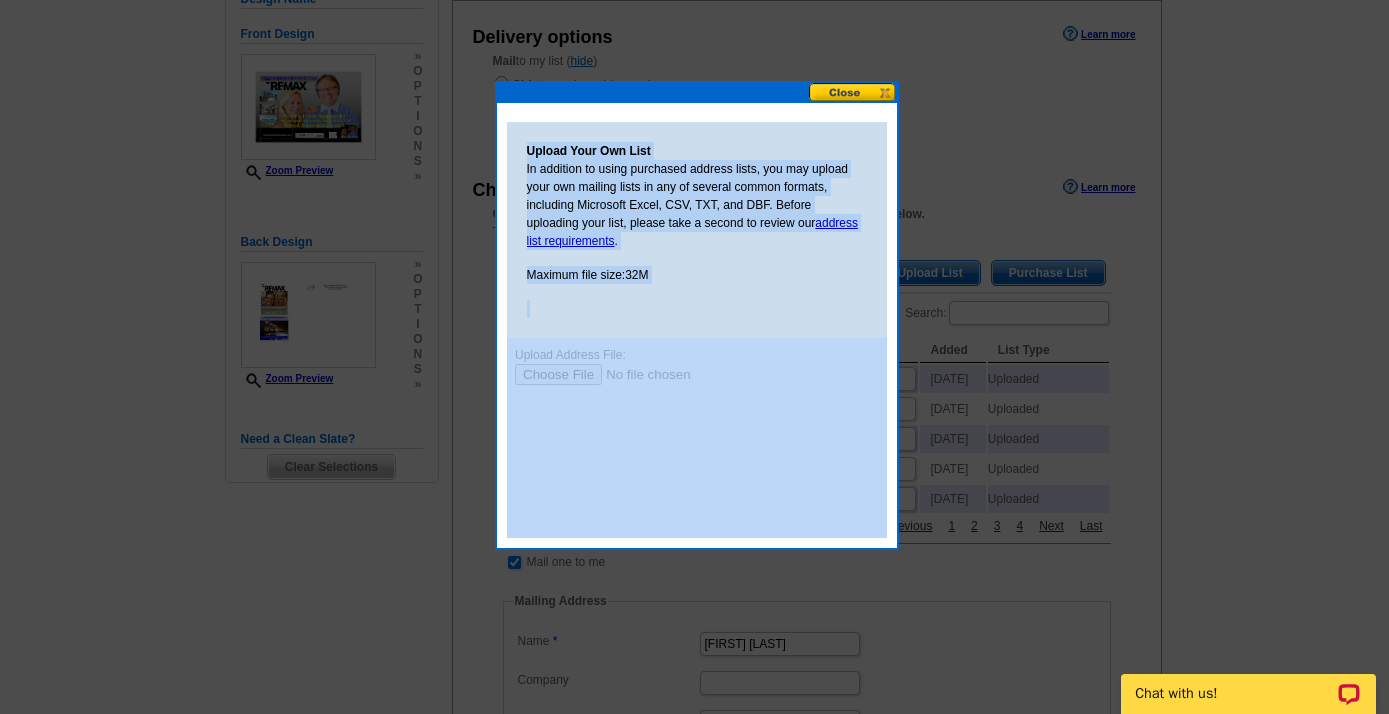 scroll, scrollTop: 0, scrollLeft: 0, axis: both 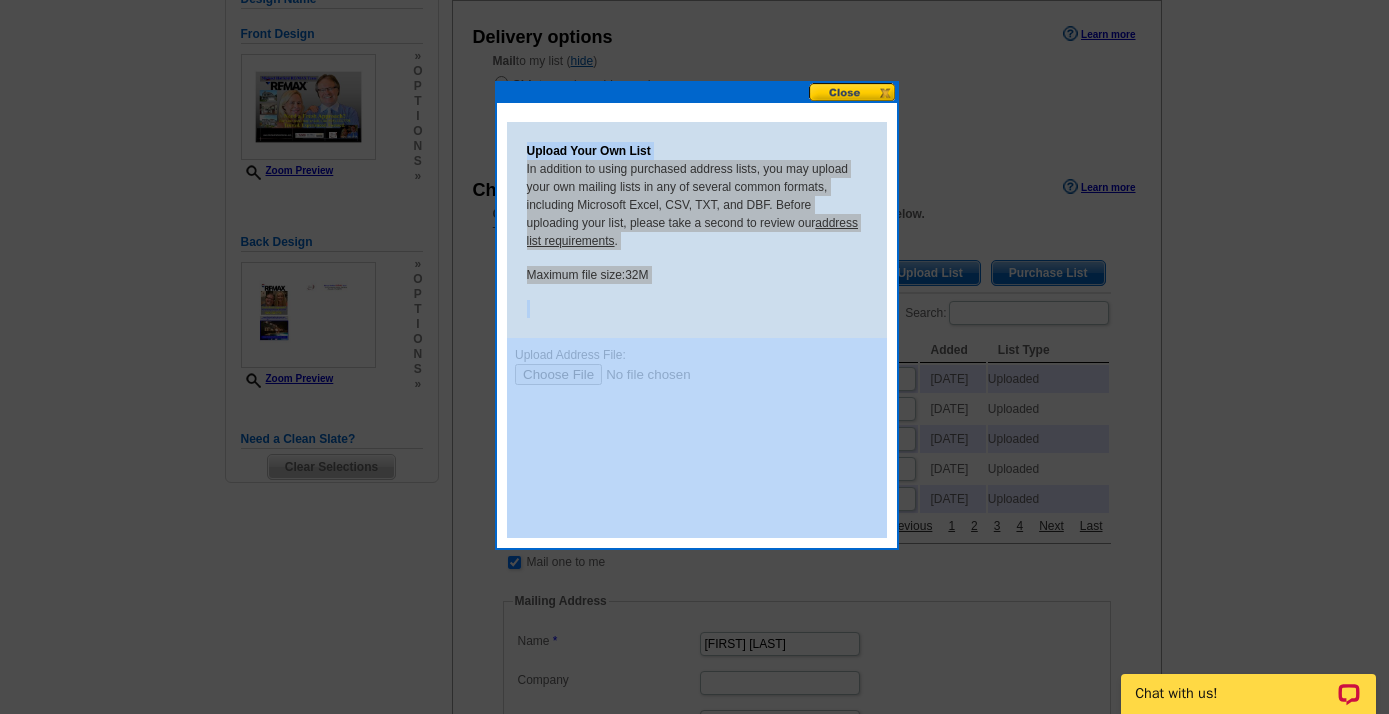 click at bounding box center [640, 373] 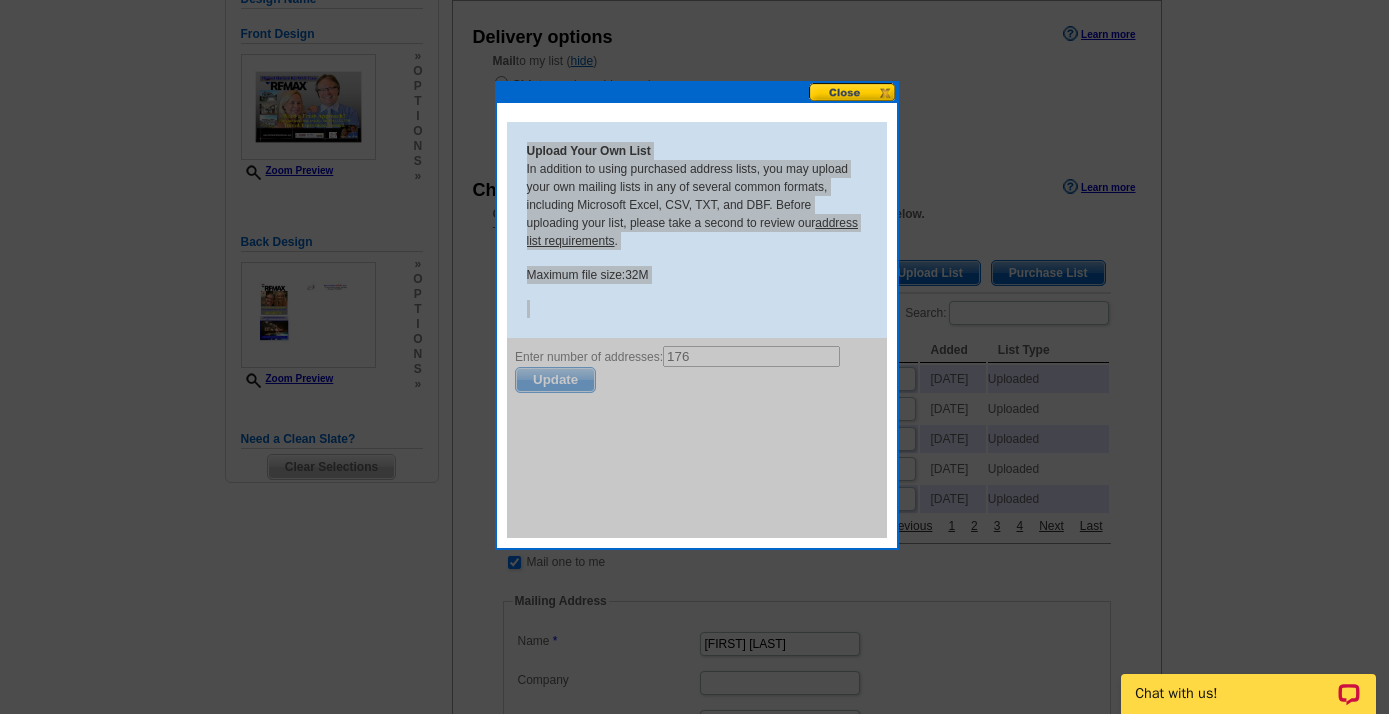 scroll, scrollTop: 0, scrollLeft: 0, axis: both 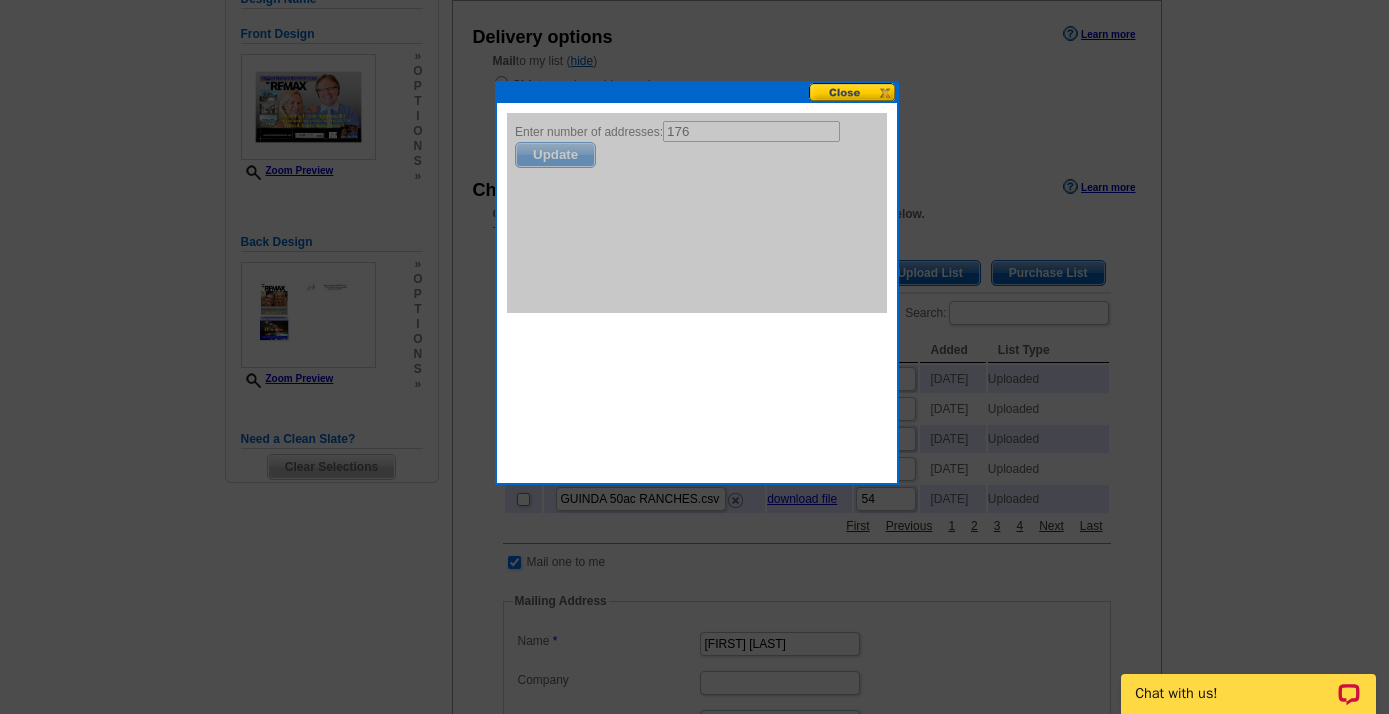 click on "Update" at bounding box center [554, 154] 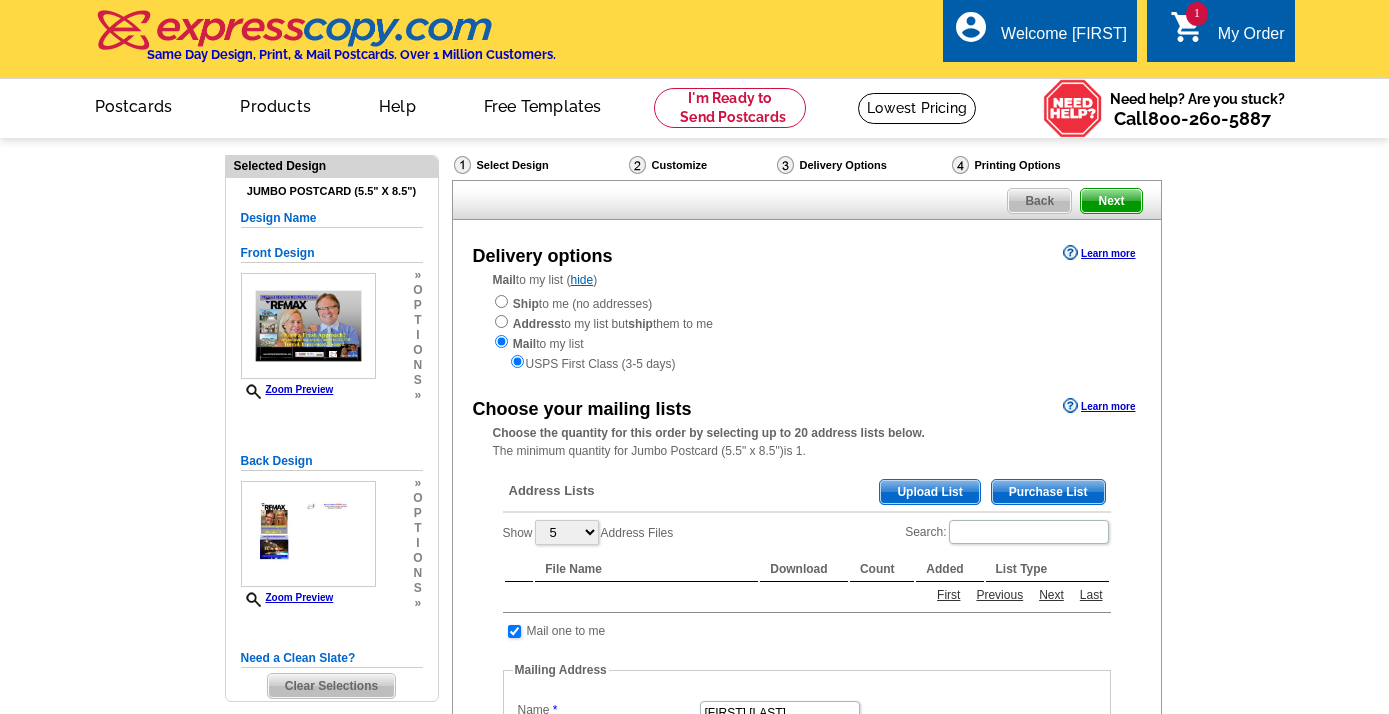 scroll, scrollTop: 0, scrollLeft: 0, axis: both 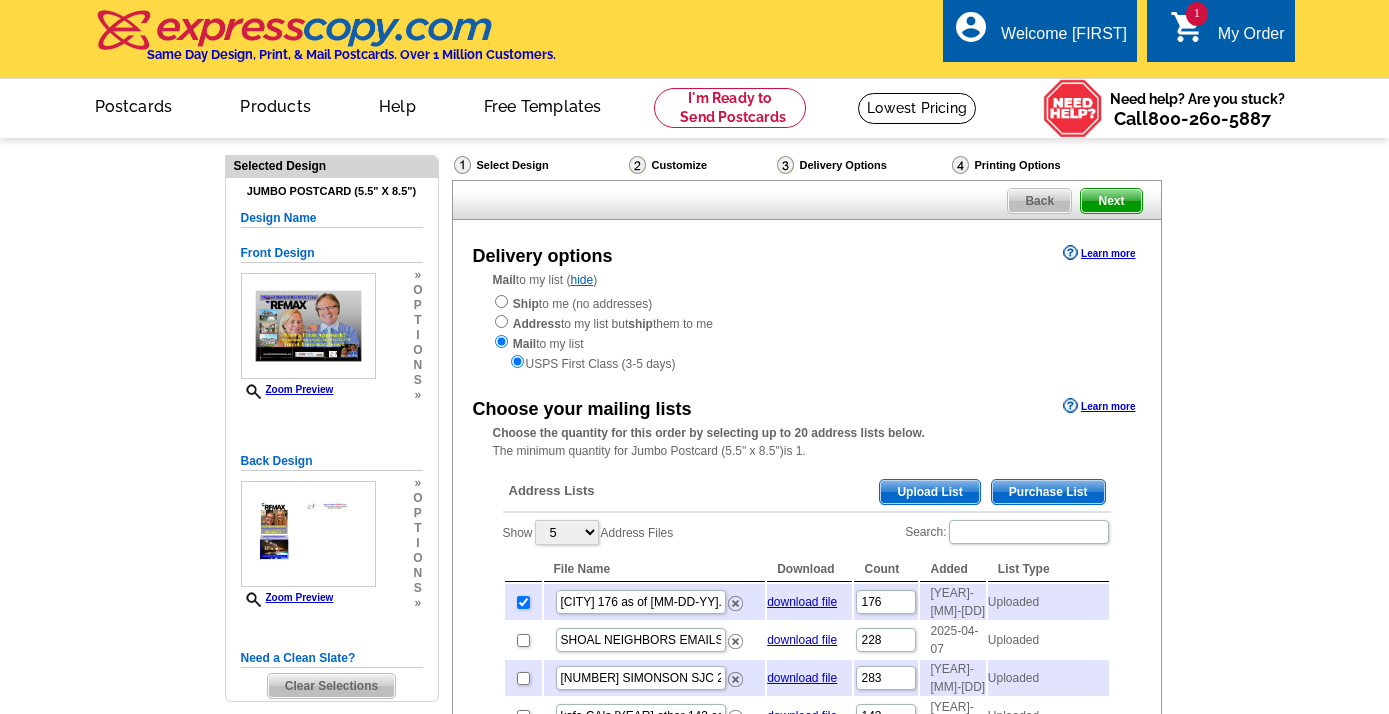 click on "Upload List" at bounding box center [929, 492] 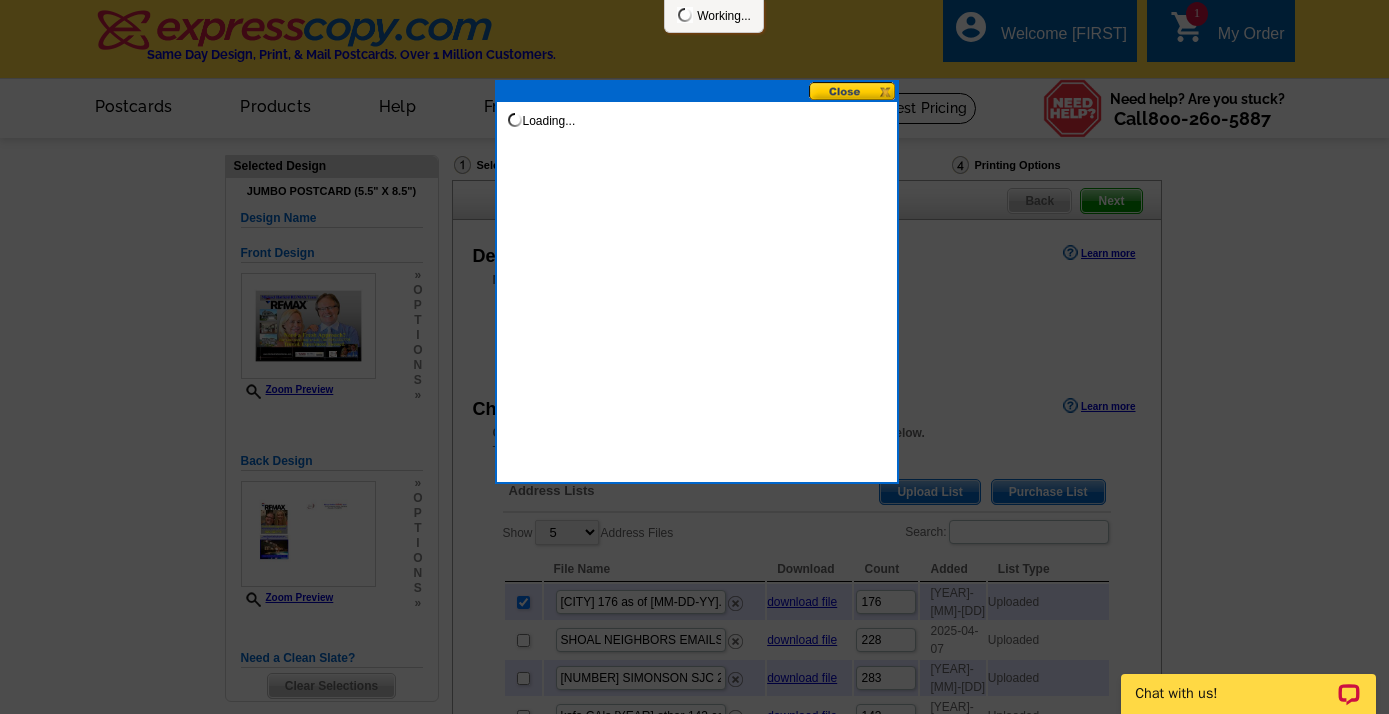 scroll, scrollTop: 0, scrollLeft: 0, axis: both 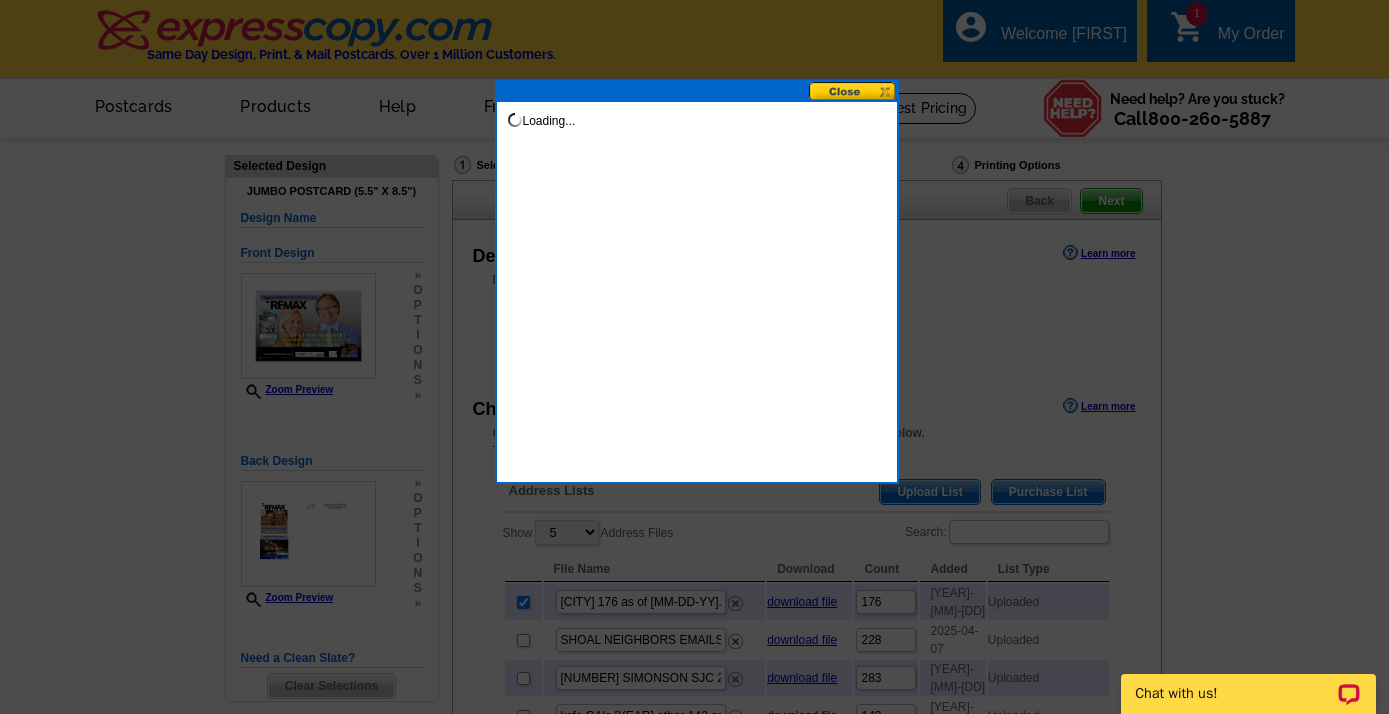 click on "Loading..." at bounding box center [697, 282] 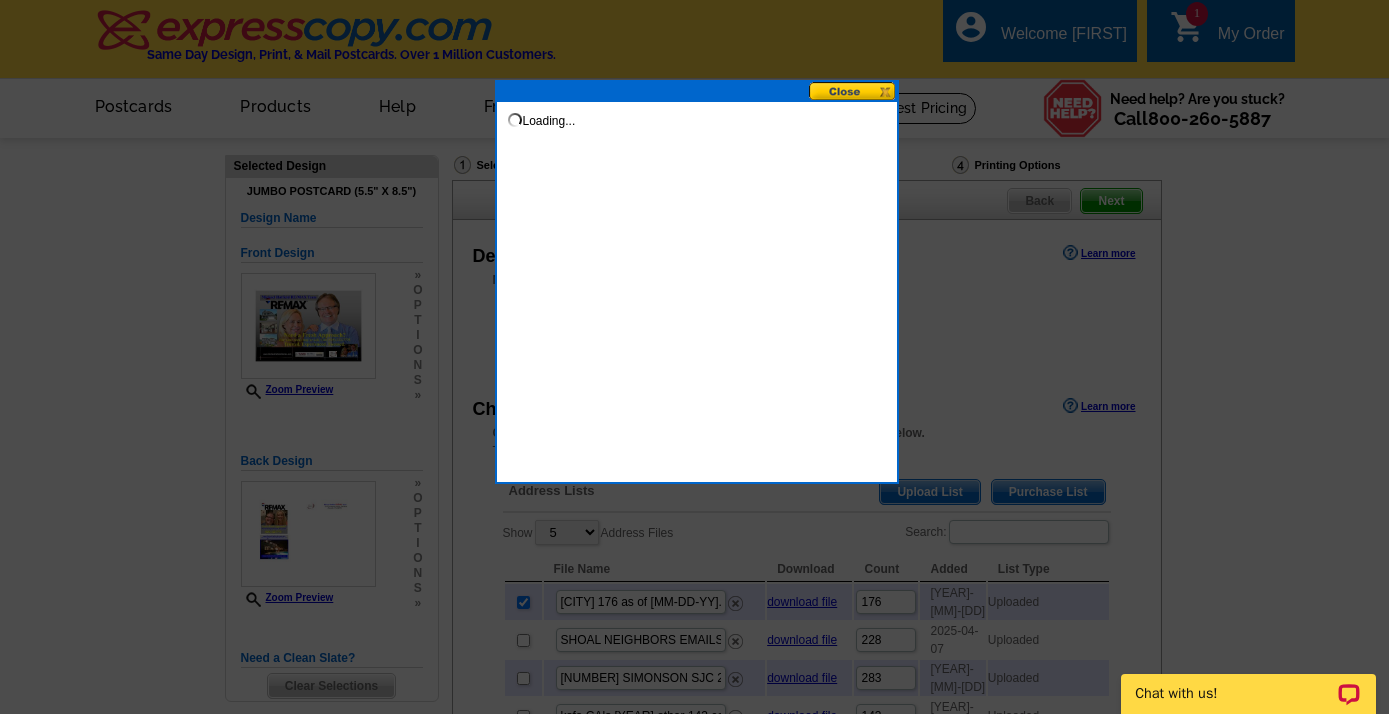 click at bounding box center (853, 91) 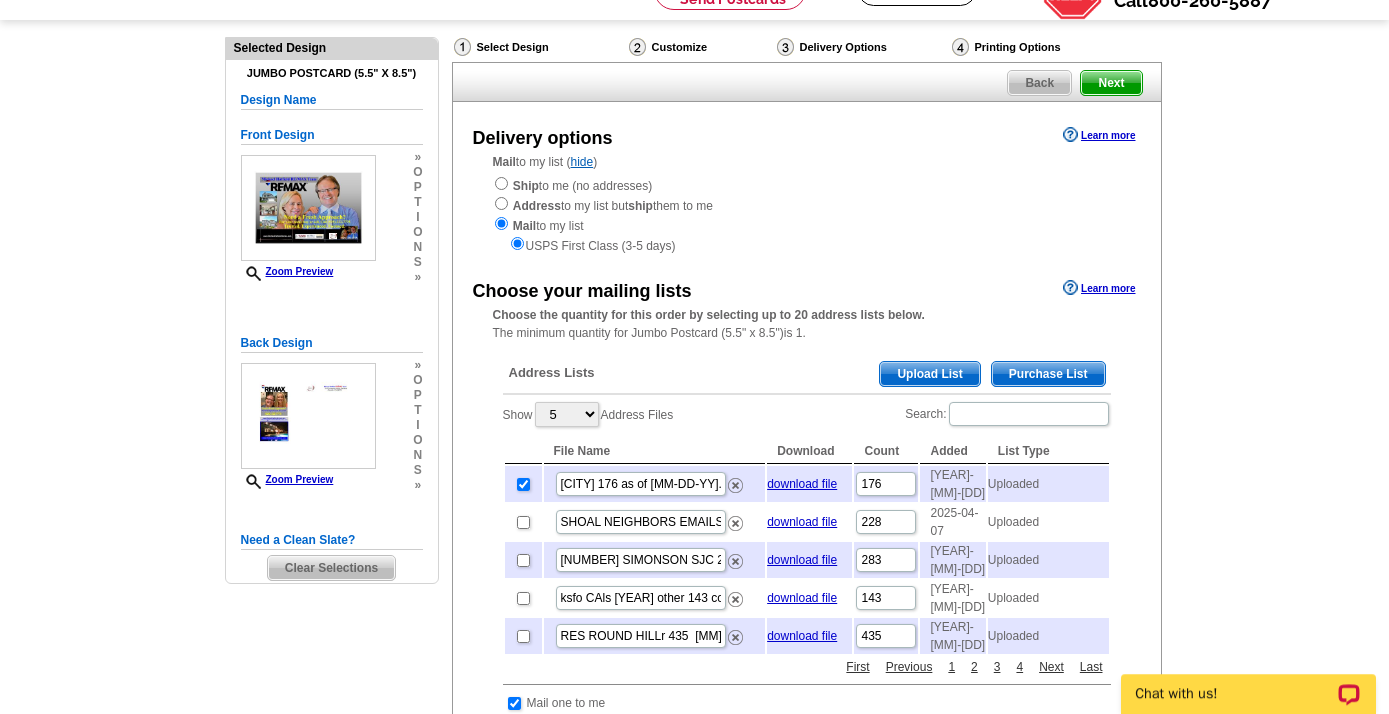 scroll, scrollTop: 145, scrollLeft: 0, axis: vertical 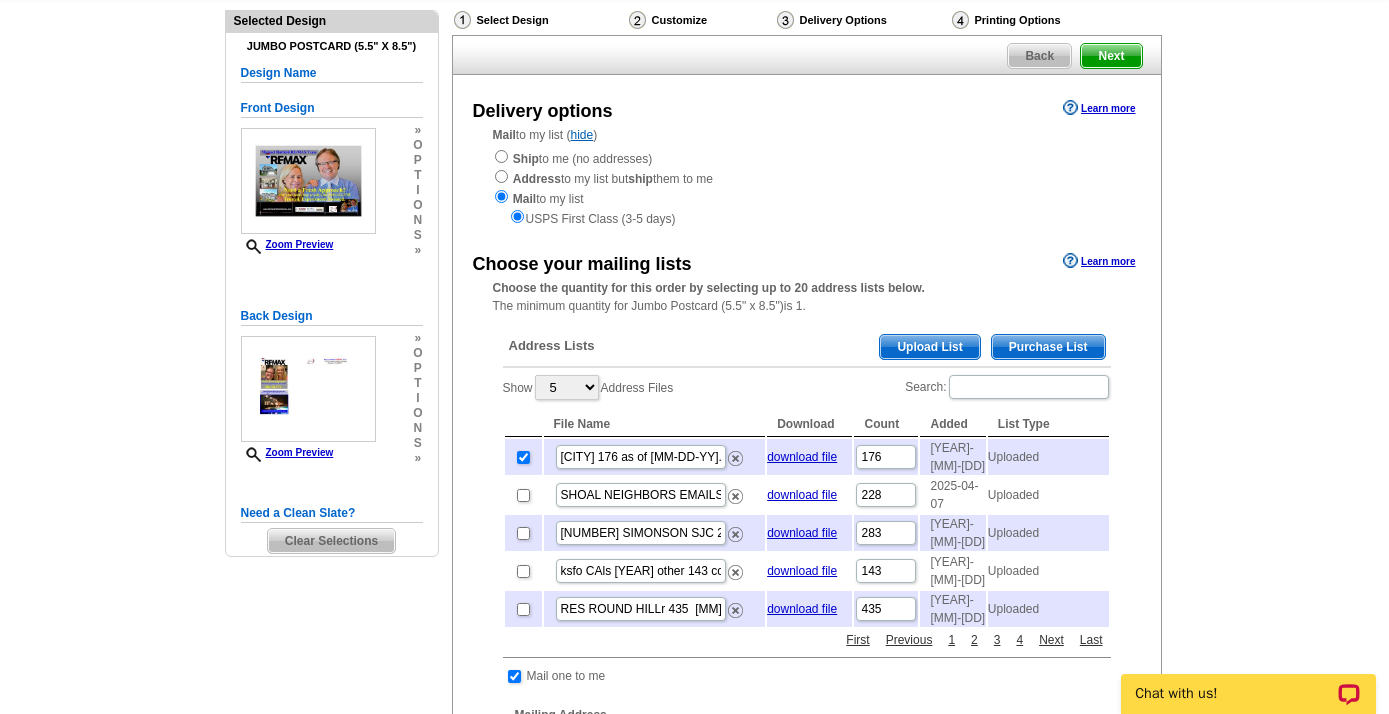 click on "Upload List" at bounding box center (929, 347) 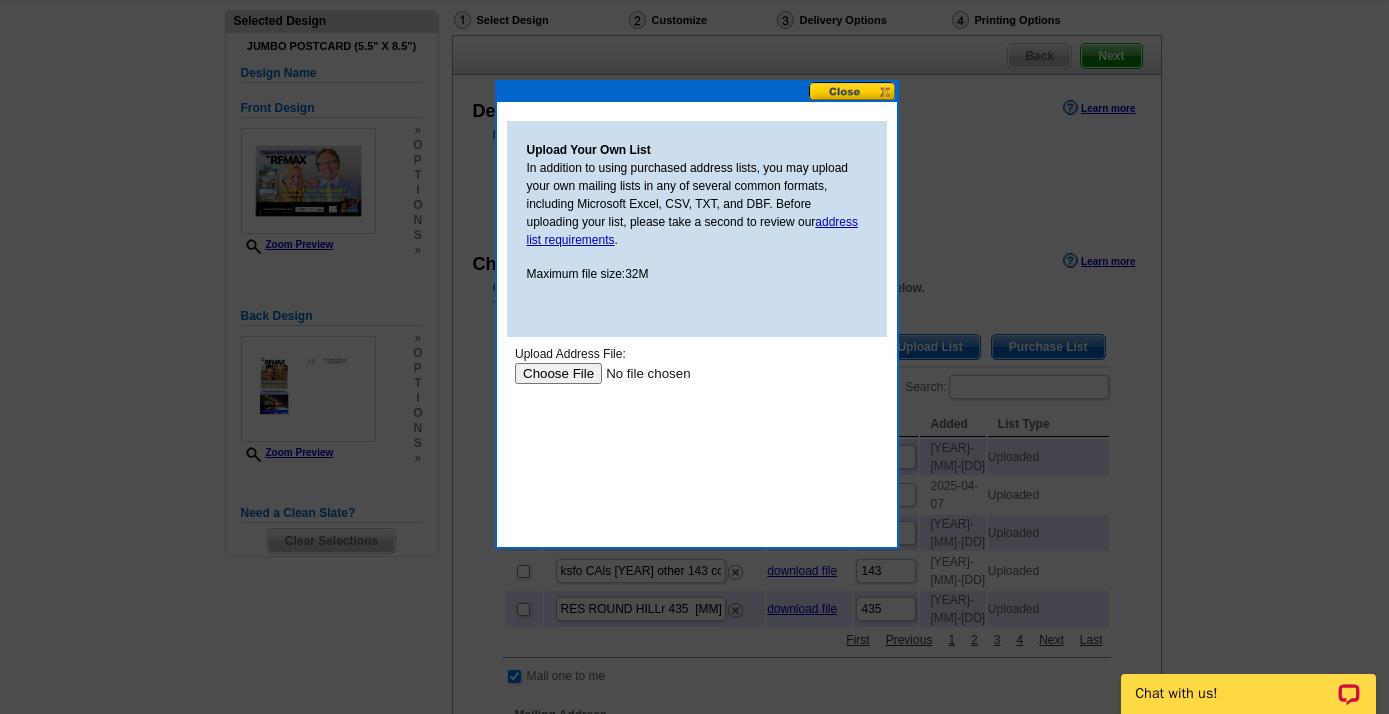 scroll, scrollTop: 0, scrollLeft: 0, axis: both 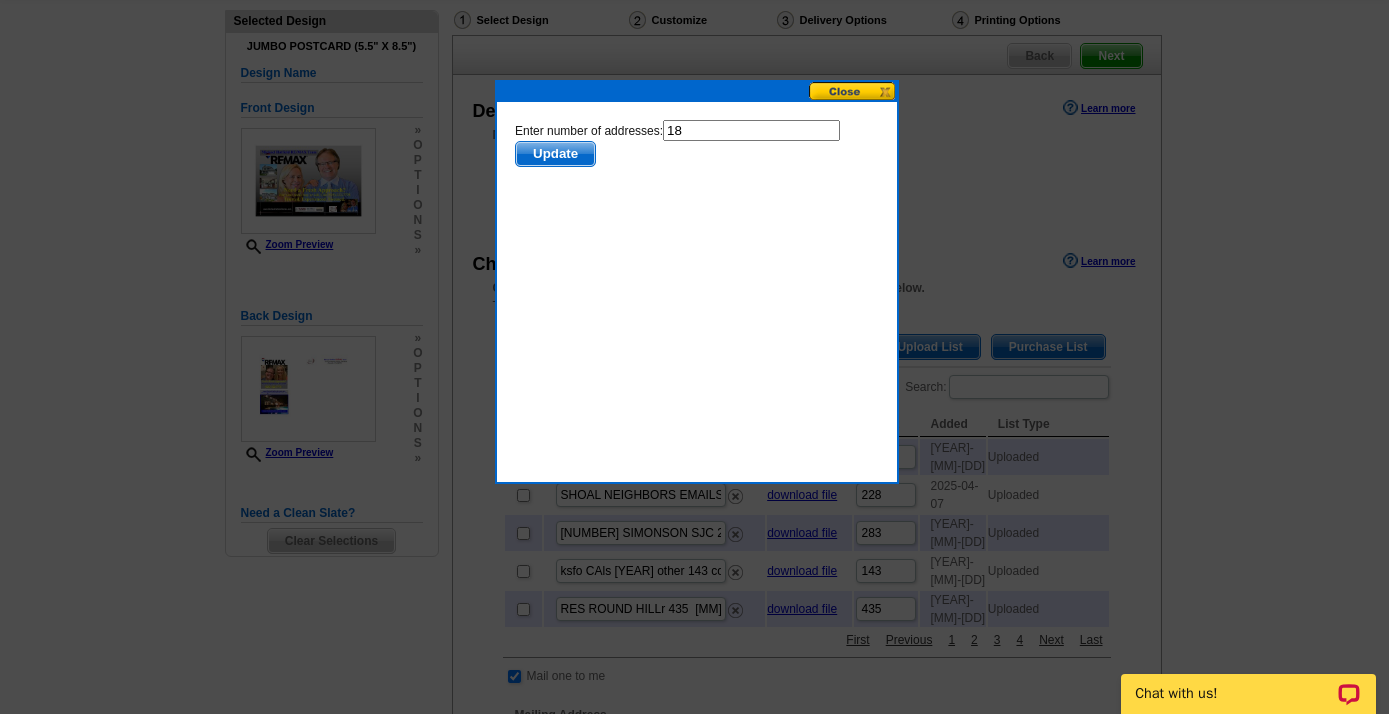click at bounding box center [853, 91] 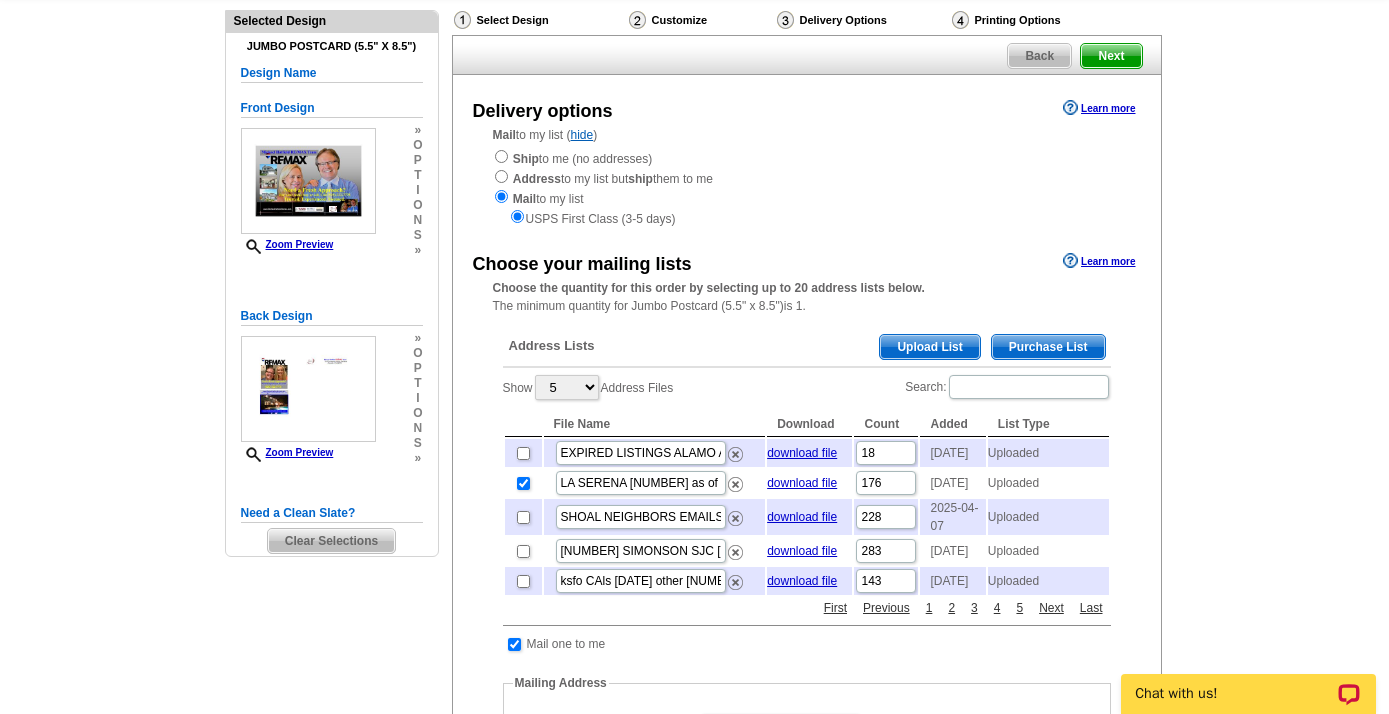 scroll, scrollTop: 0, scrollLeft: 0, axis: both 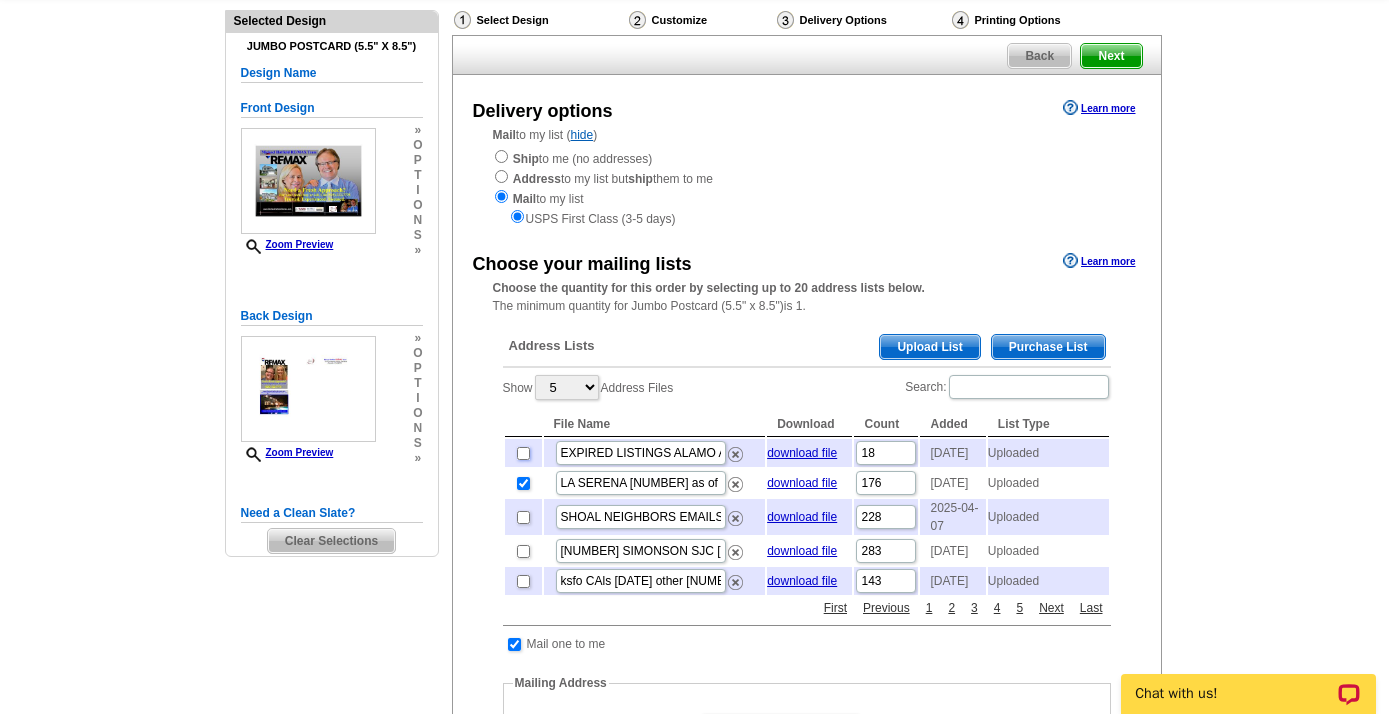 click at bounding box center (523, 453) 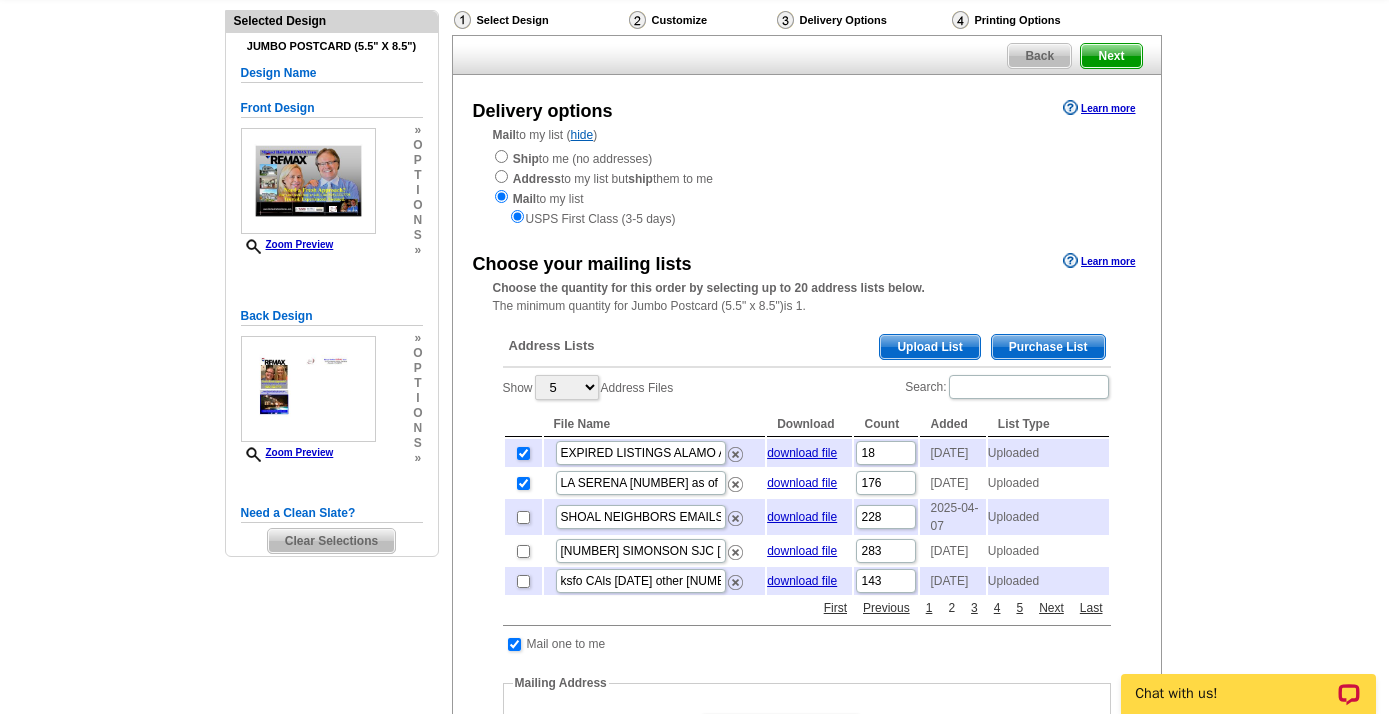 click on "2" at bounding box center (951, 608) 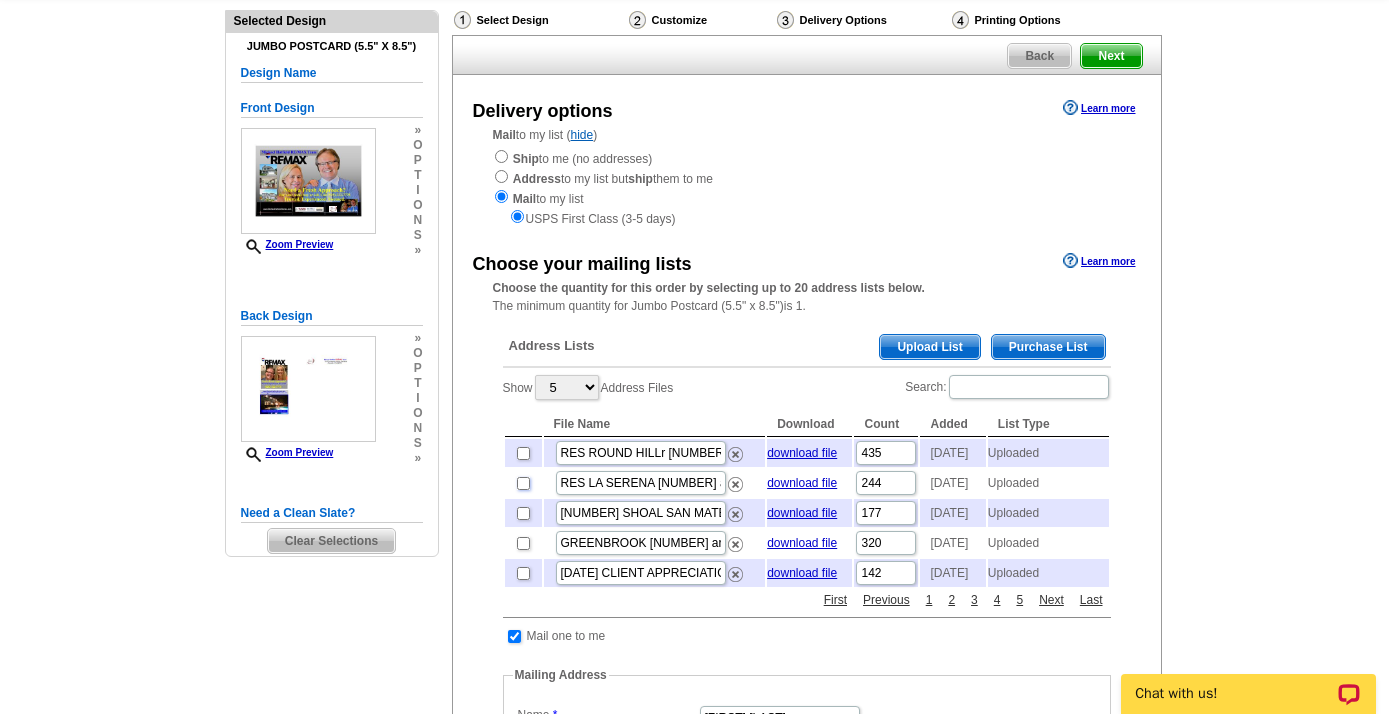 click at bounding box center [523, 483] 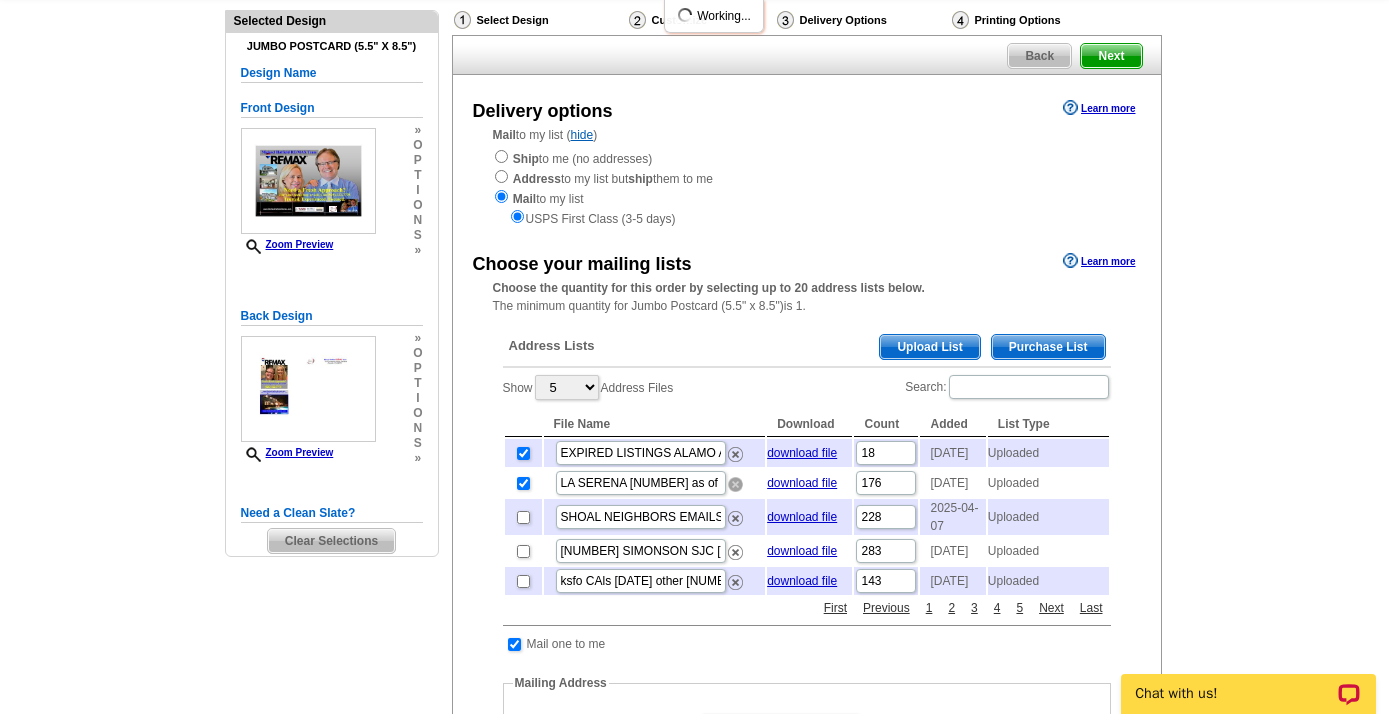 click at bounding box center [735, 484] 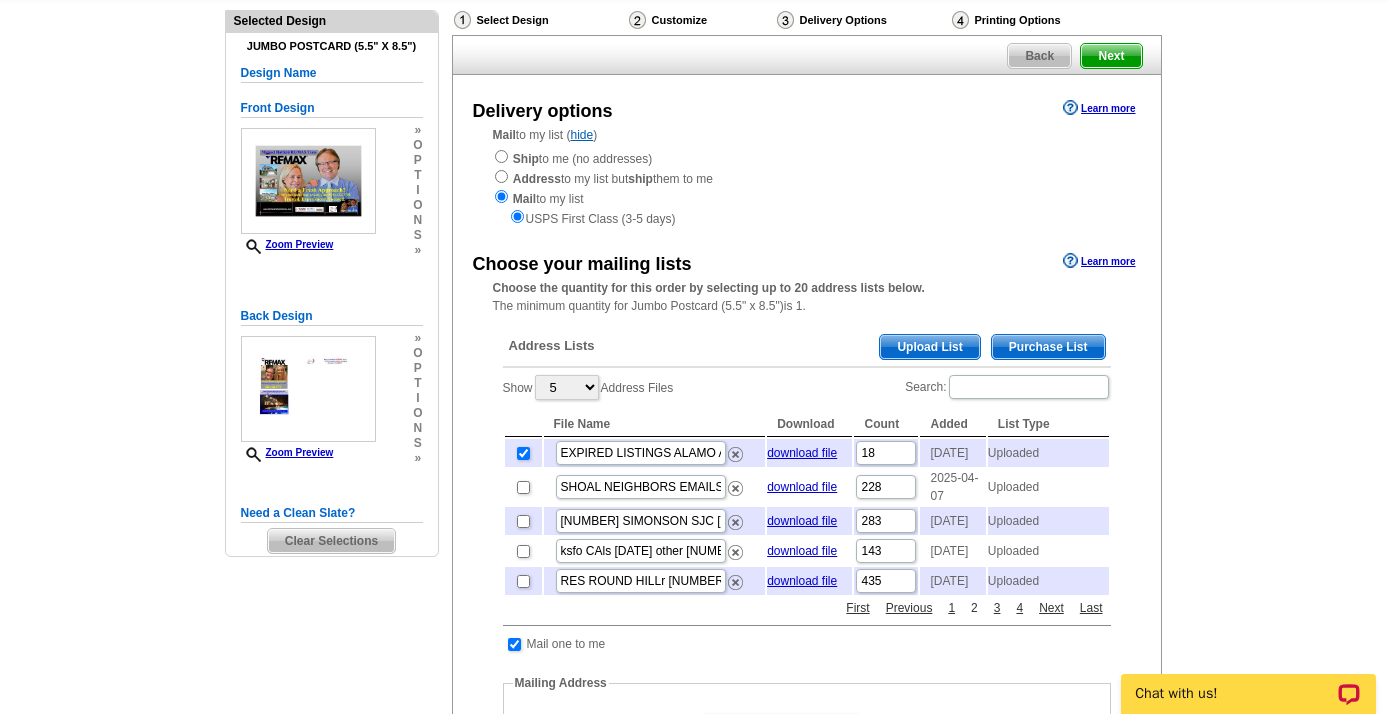 click on "2" at bounding box center (974, 608) 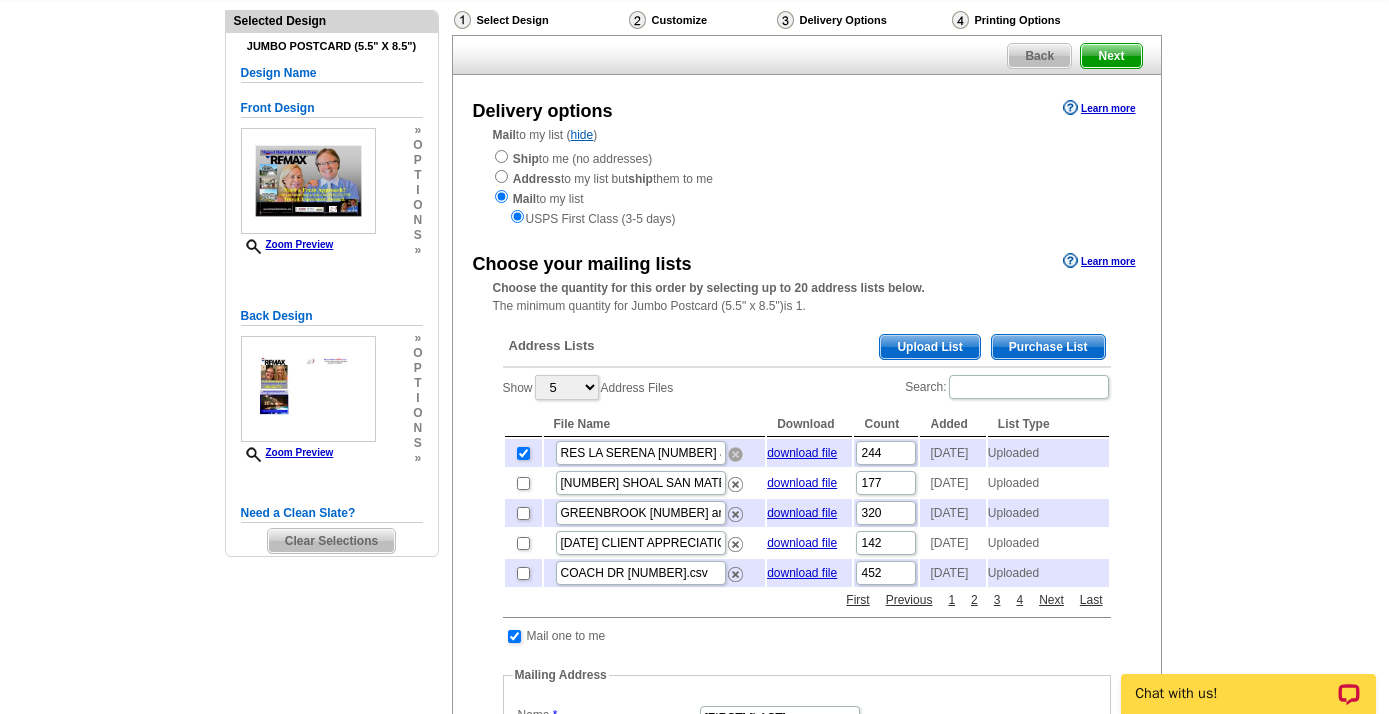 click at bounding box center [735, 454] 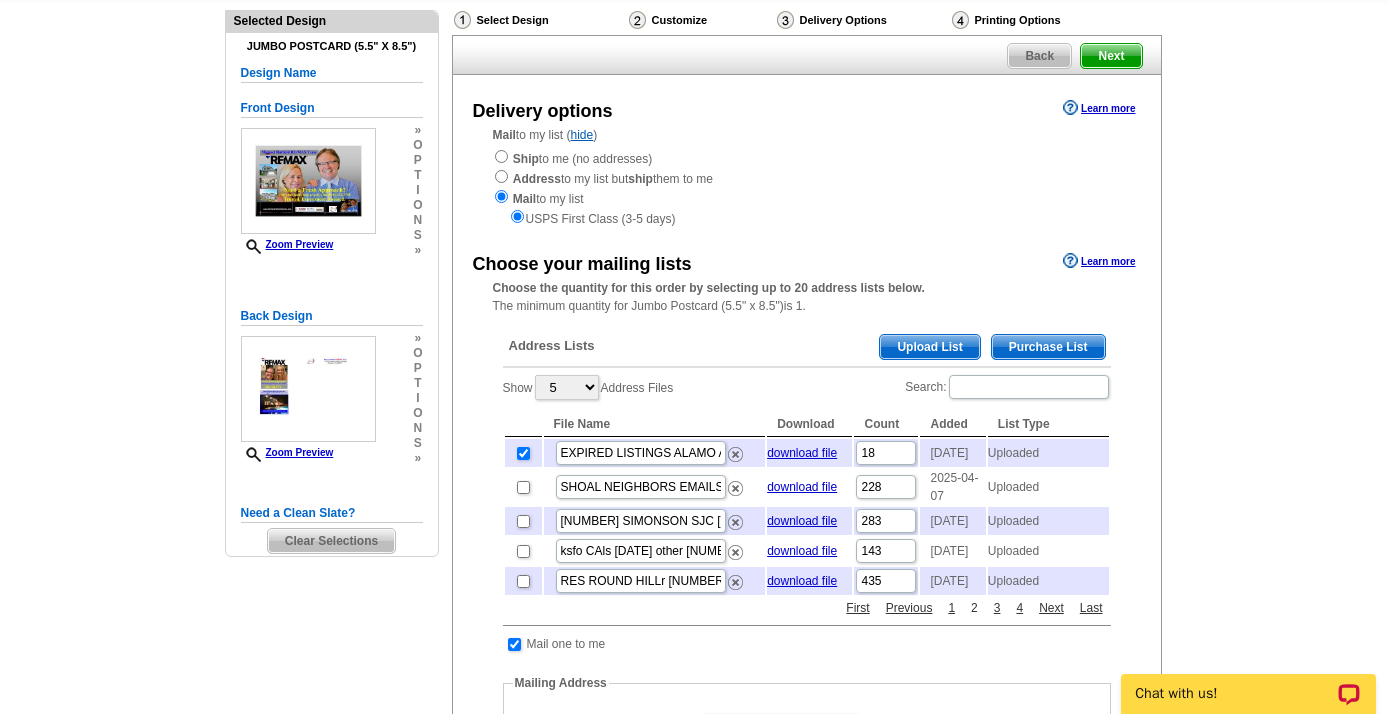 click on "2" at bounding box center [974, 608] 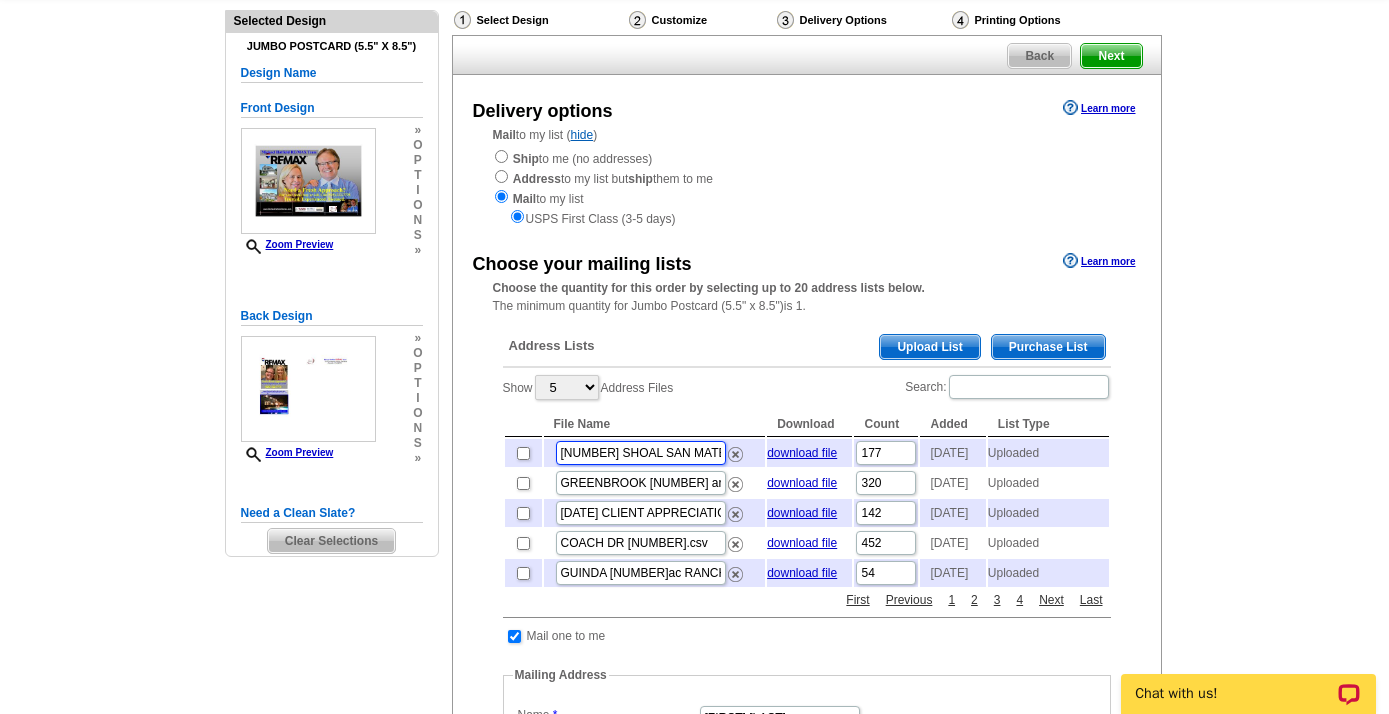 click on "978 SHOAL SAN MATEO FARM.csv" at bounding box center (641, 453) 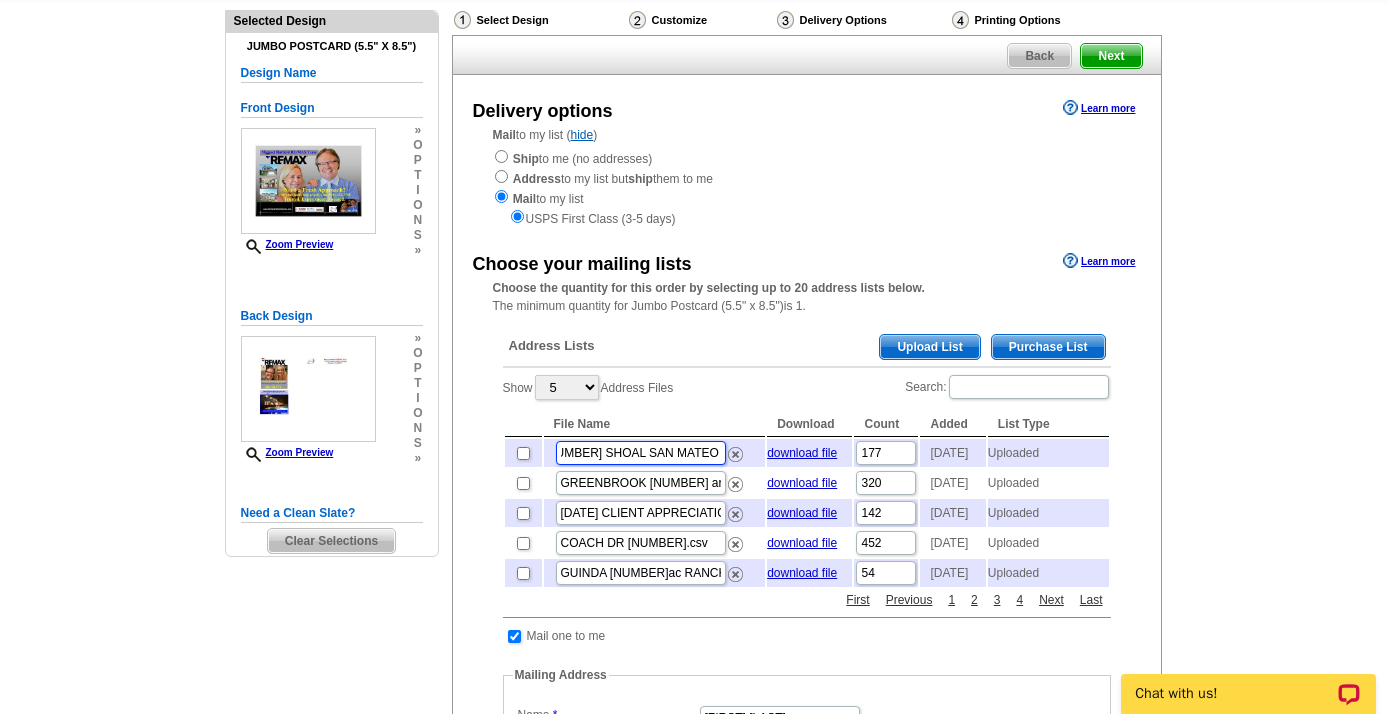 scroll, scrollTop: 0, scrollLeft: 35, axis: horizontal 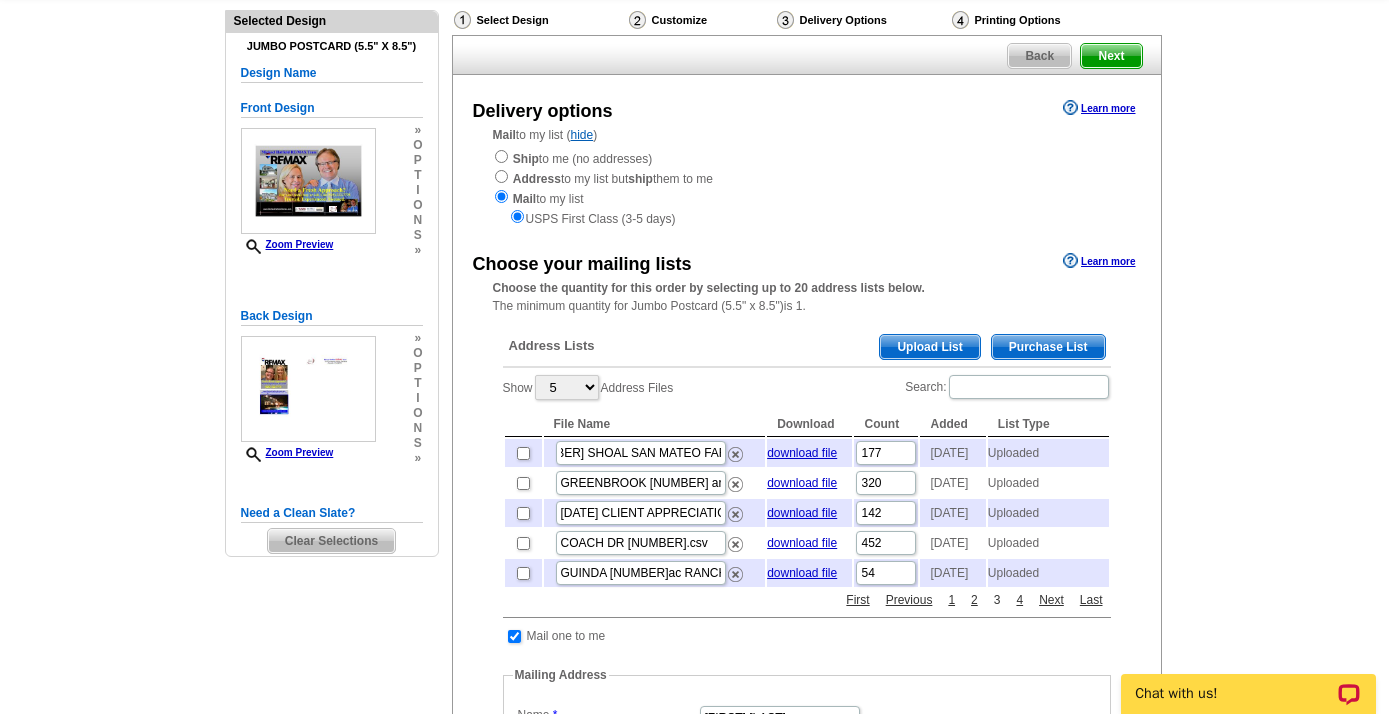 click on "3" at bounding box center (997, 600) 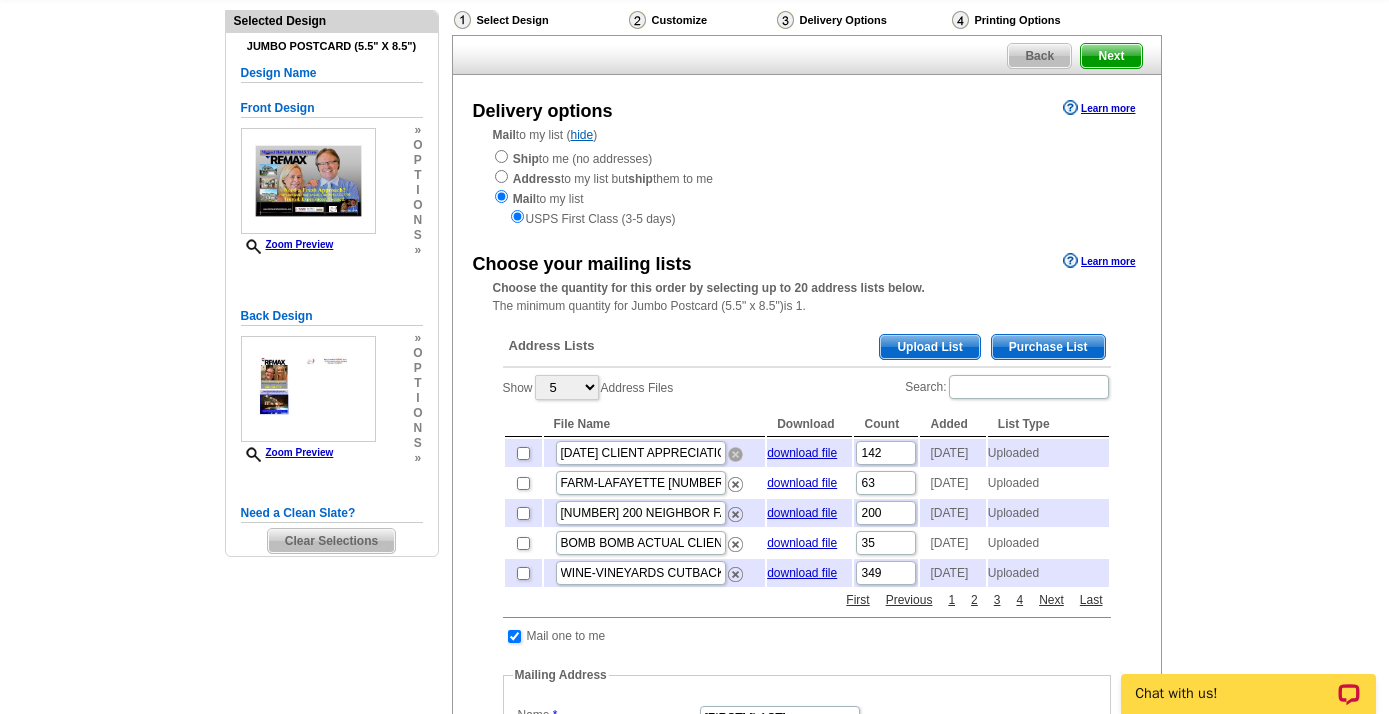 click at bounding box center (735, 454) 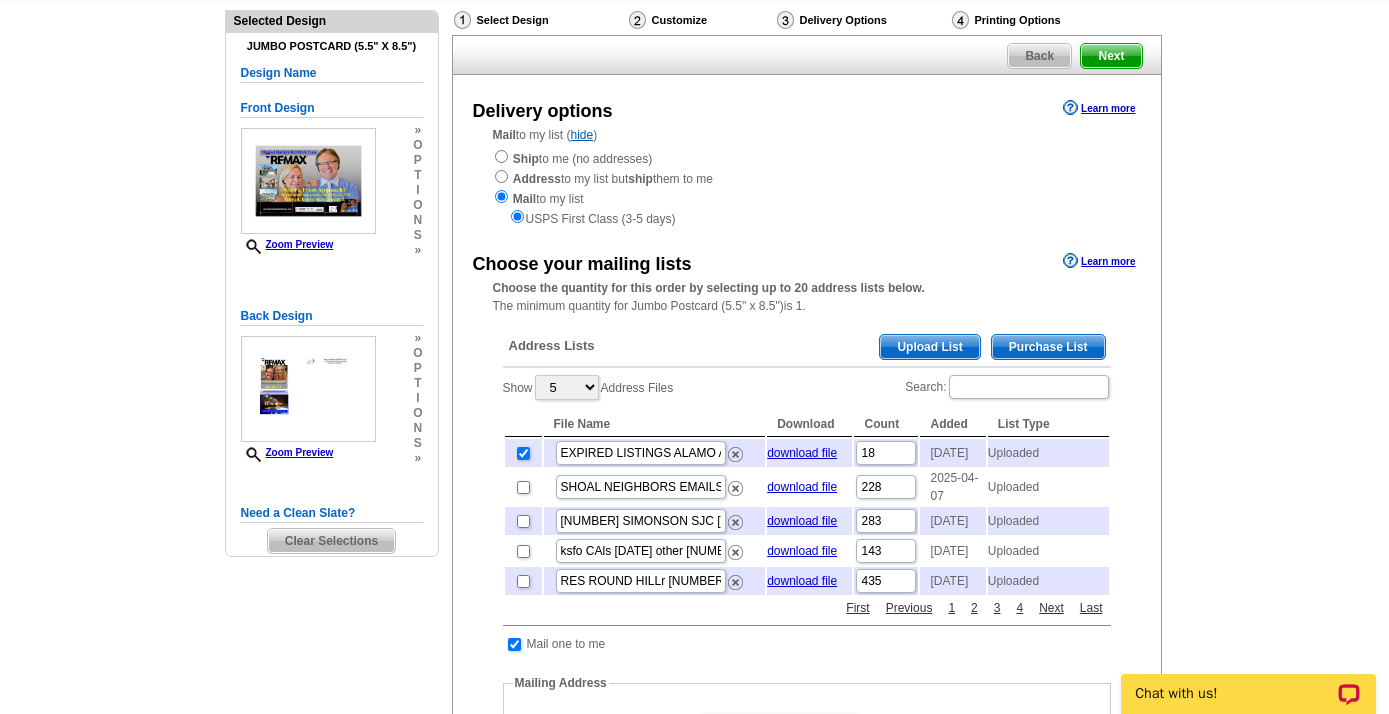 click on "Upload List" at bounding box center (929, 347) 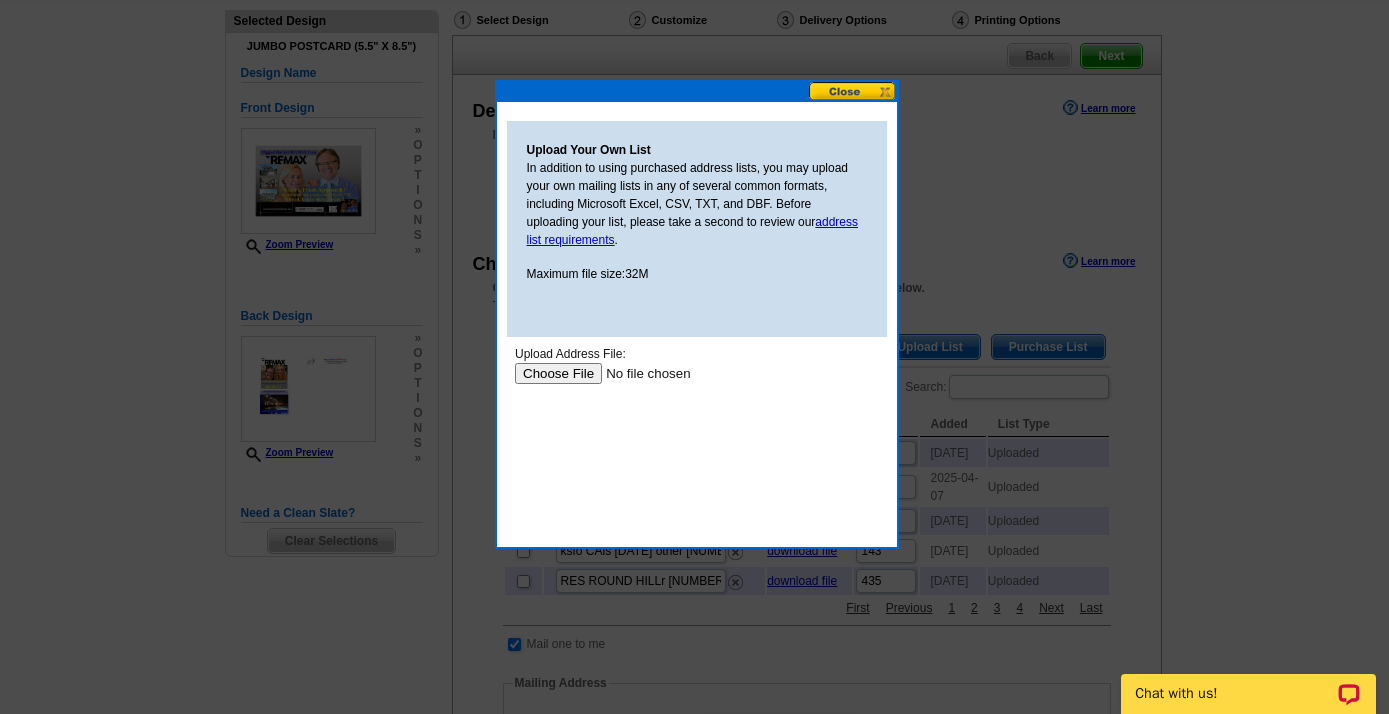 scroll, scrollTop: 0, scrollLeft: 0, axis: both 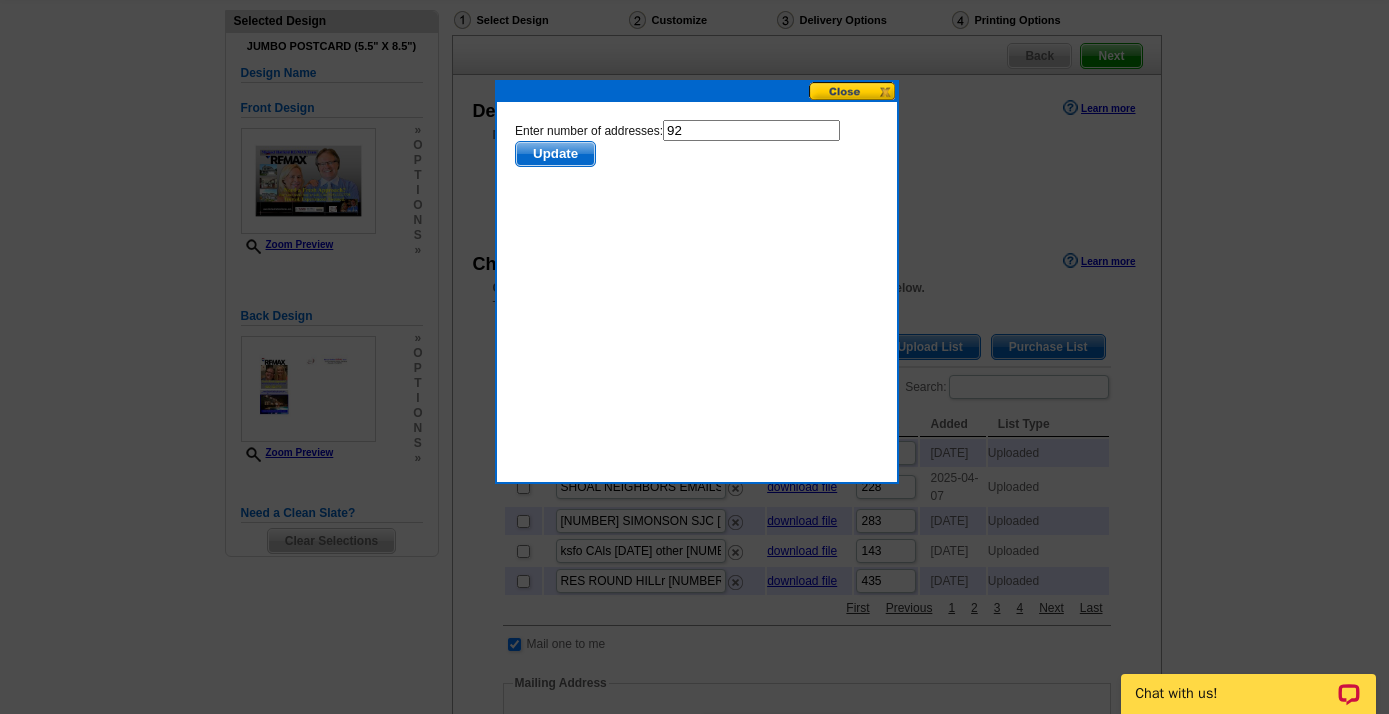 click on "Upload Your Own List
In addition to using purchased address lists, you may upload your own mailing lists in any of several common
formats, including Microsoft Excel, CSV, TXT, and DBF.  Before uploading your list, please take a second to
review our  address
list requirements .
Maximum file size:  32M" at bounding box center (697, 282) 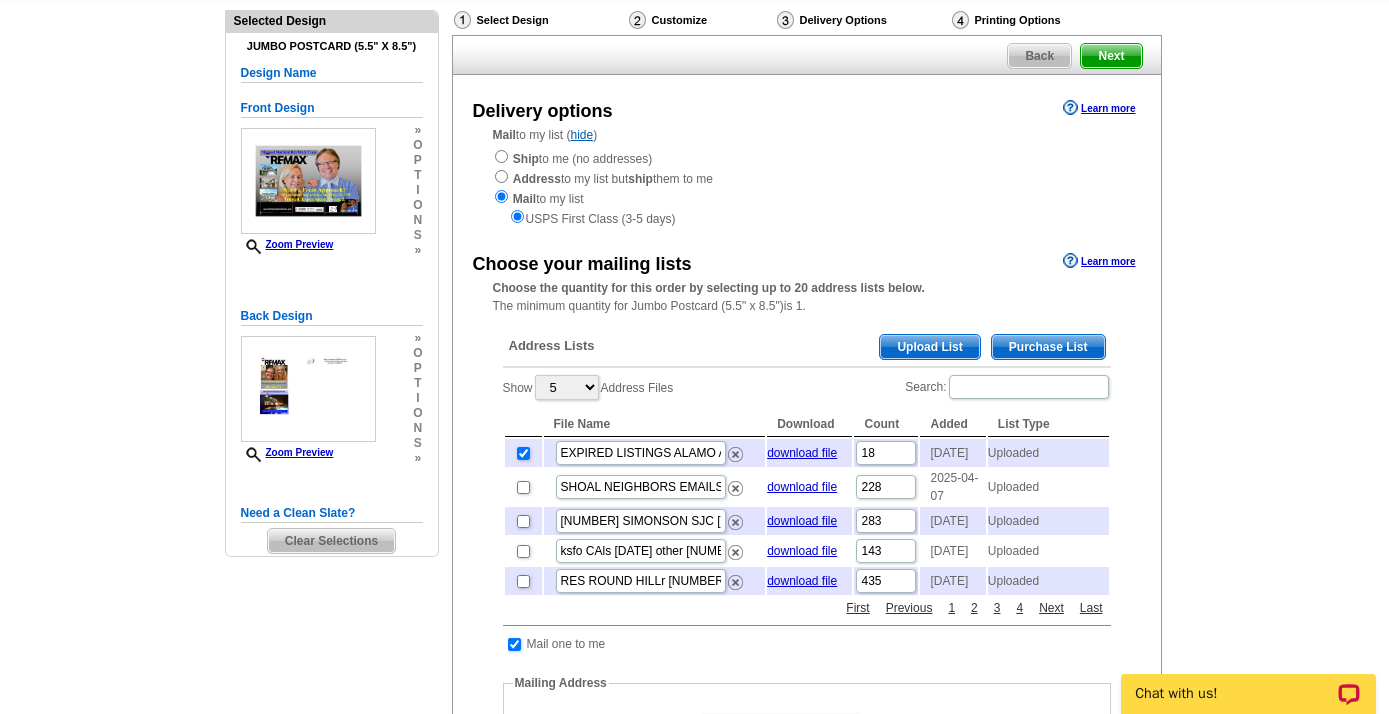 click on "Upload List" at bounding box center (929, 347) 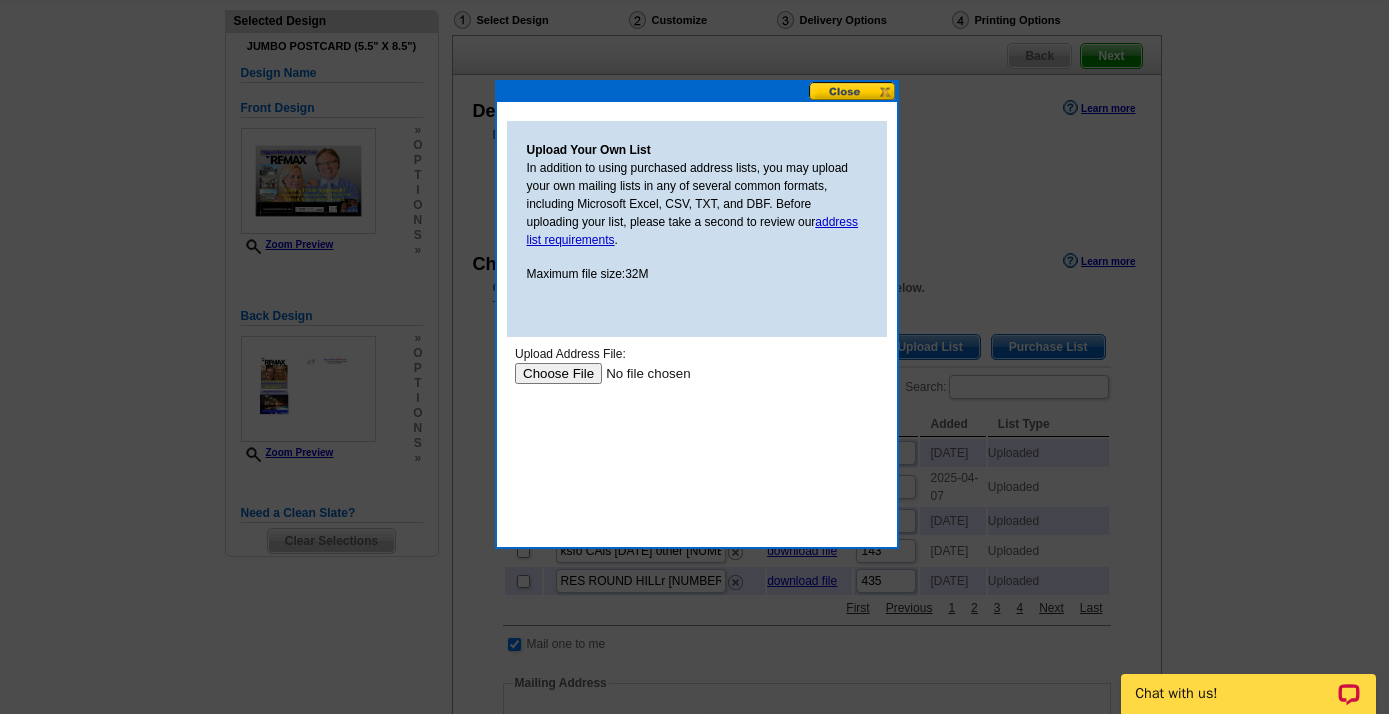 scroll, scrollTop: 0, scrollLeft: 0, axis: both 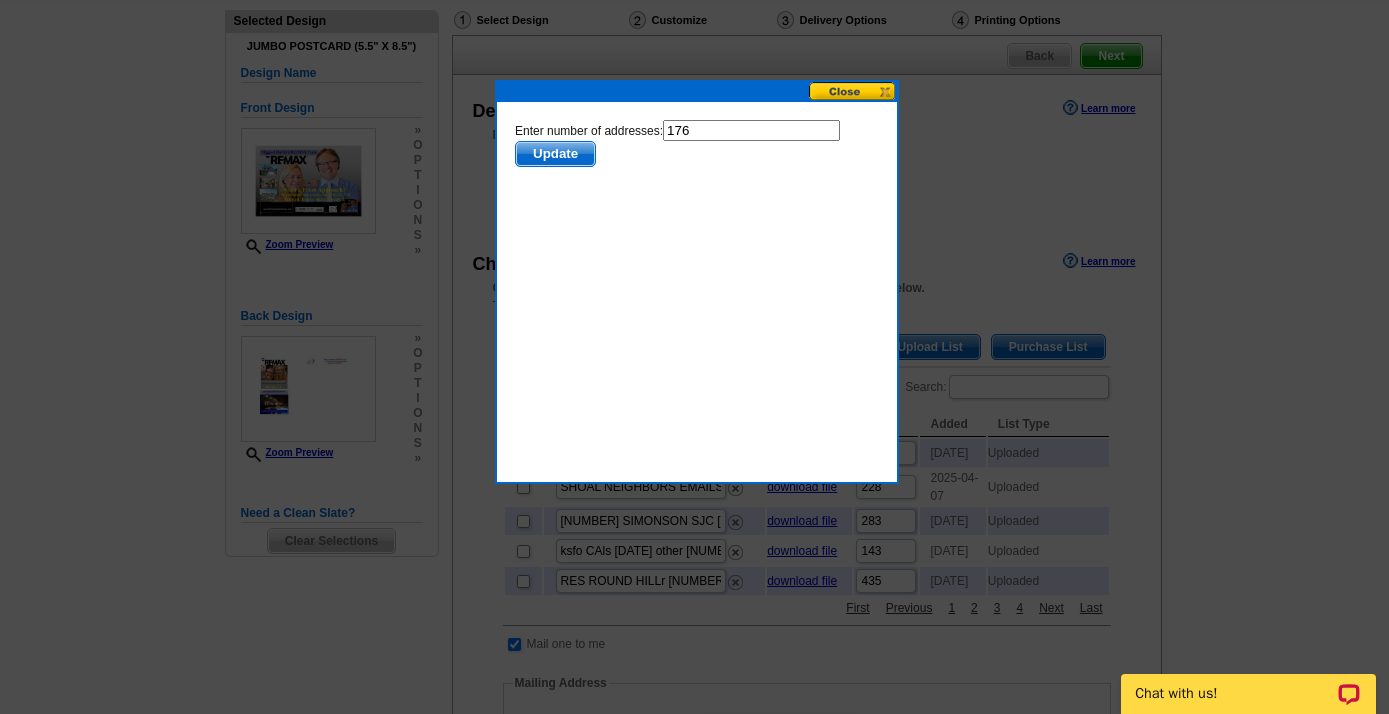 click at bounding box center (853, 91) 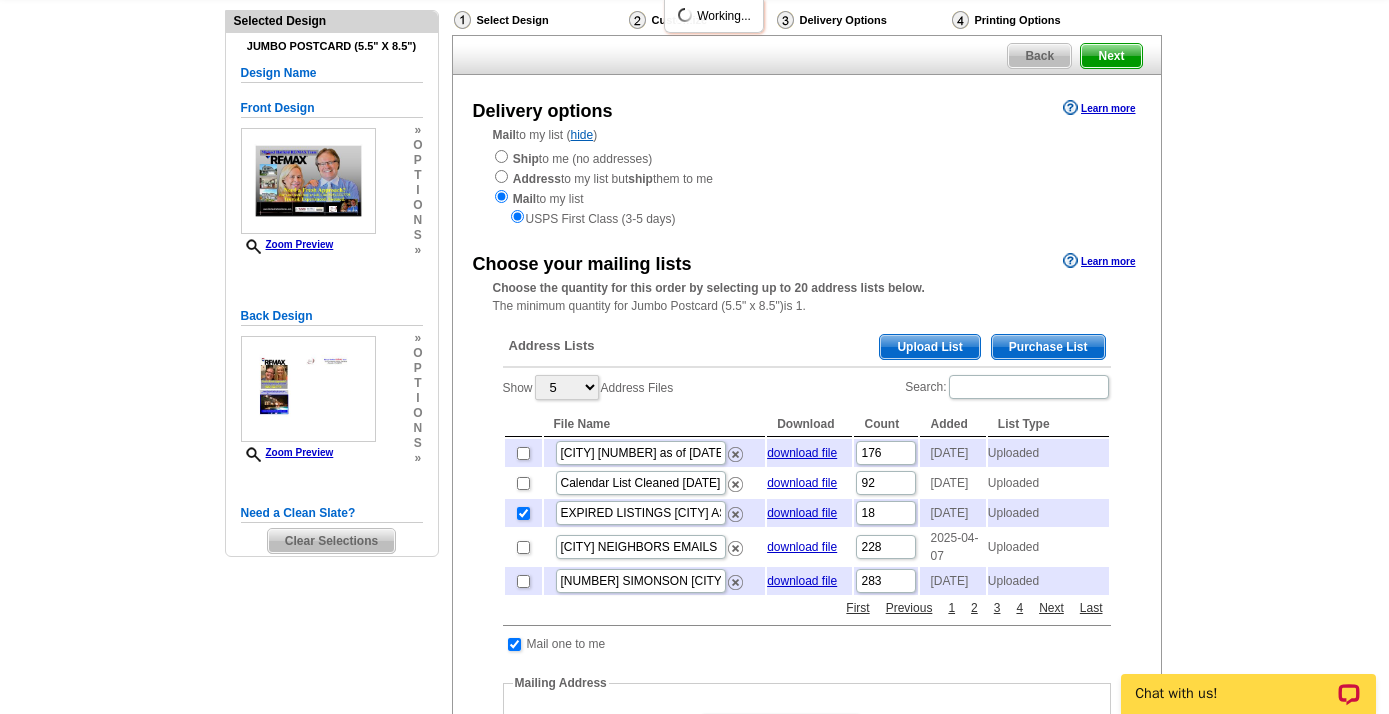 scroll, scrollTop: 0, scrollLeft: 0, axis: both 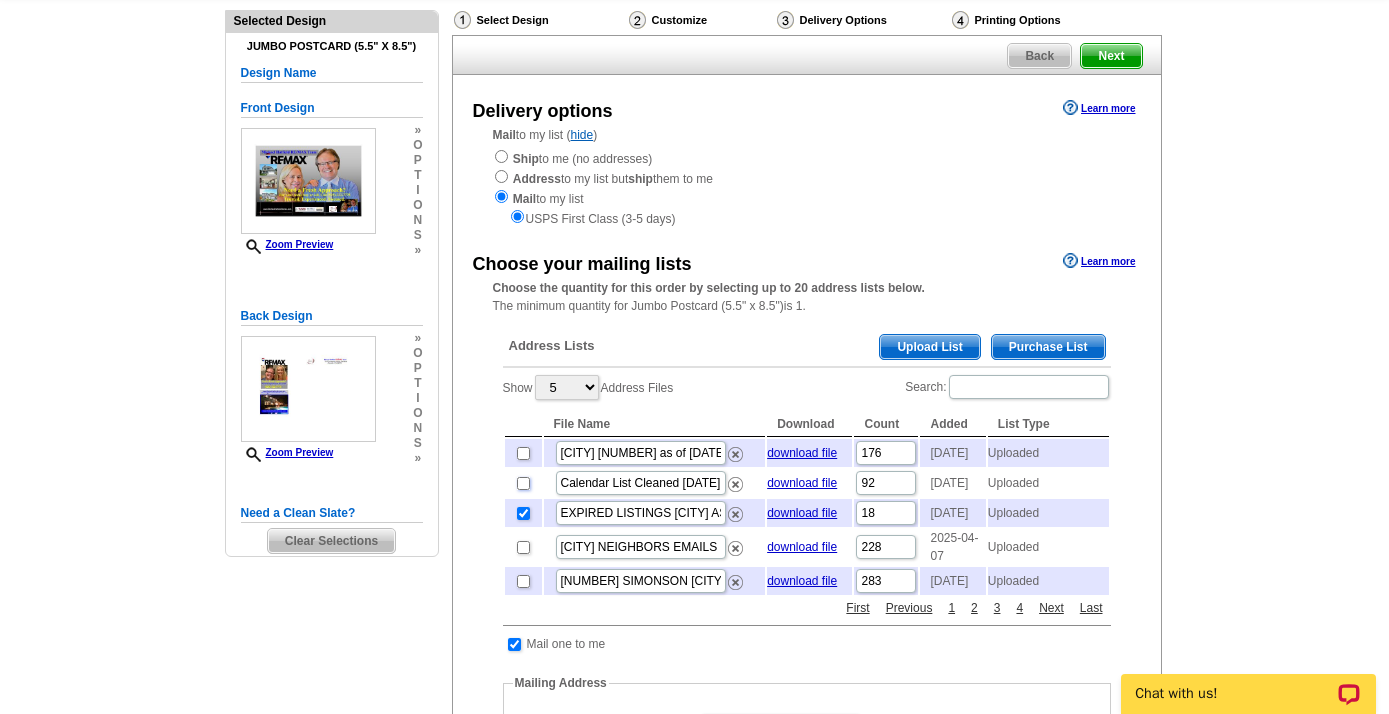 click at bounding box center (523, 483) 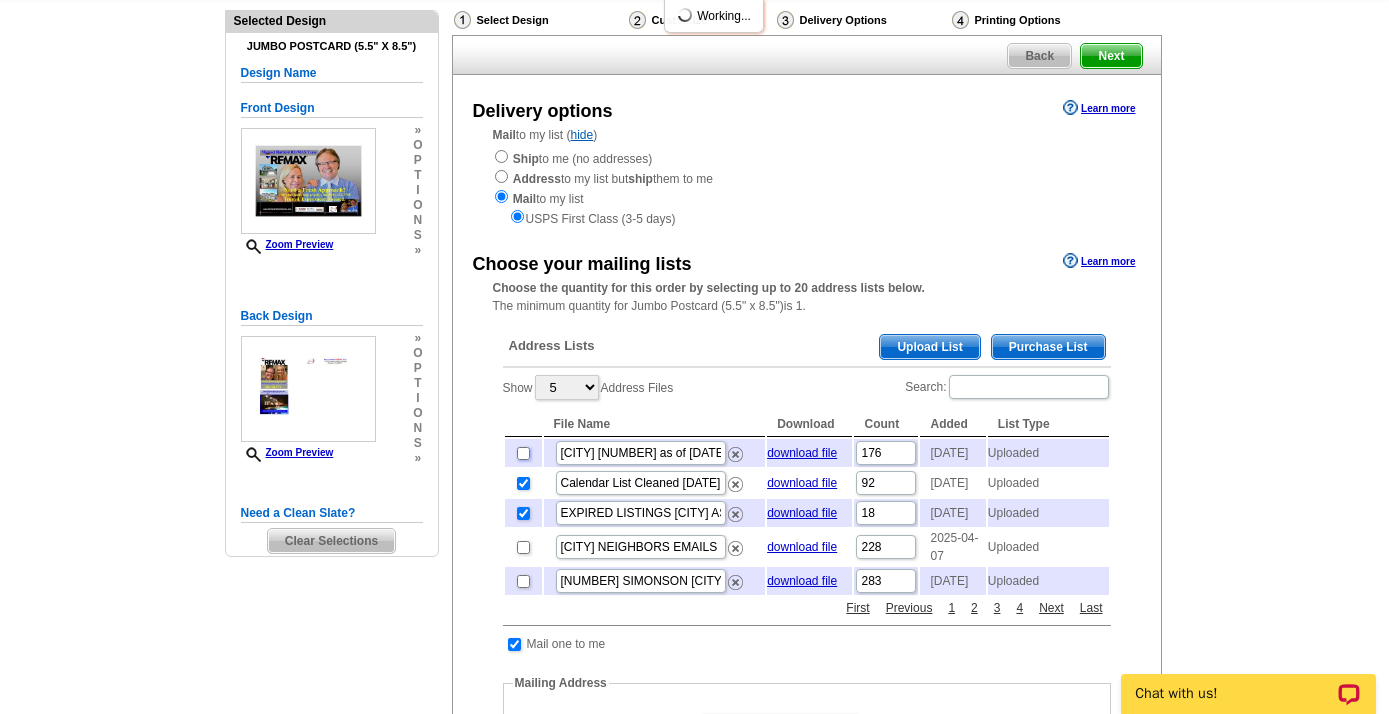 click at bounding box center (523, 453) 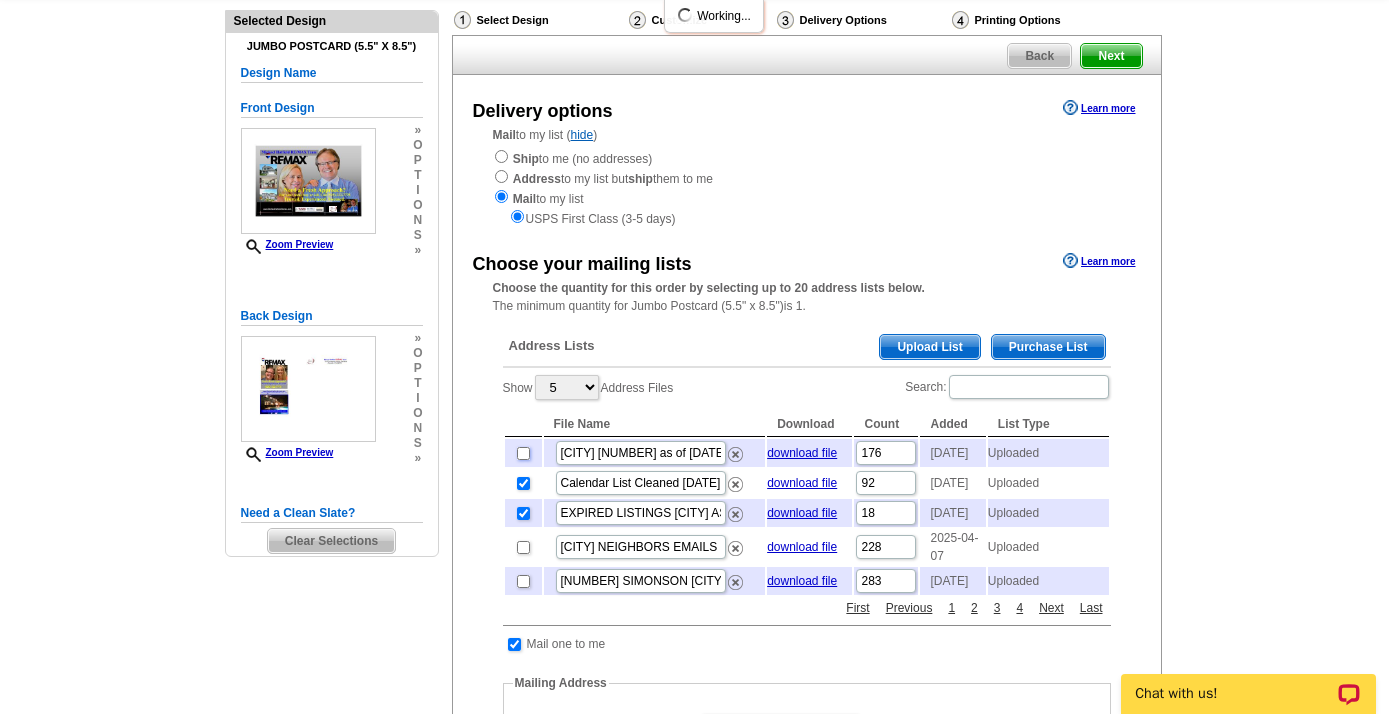 checkbox on "true" 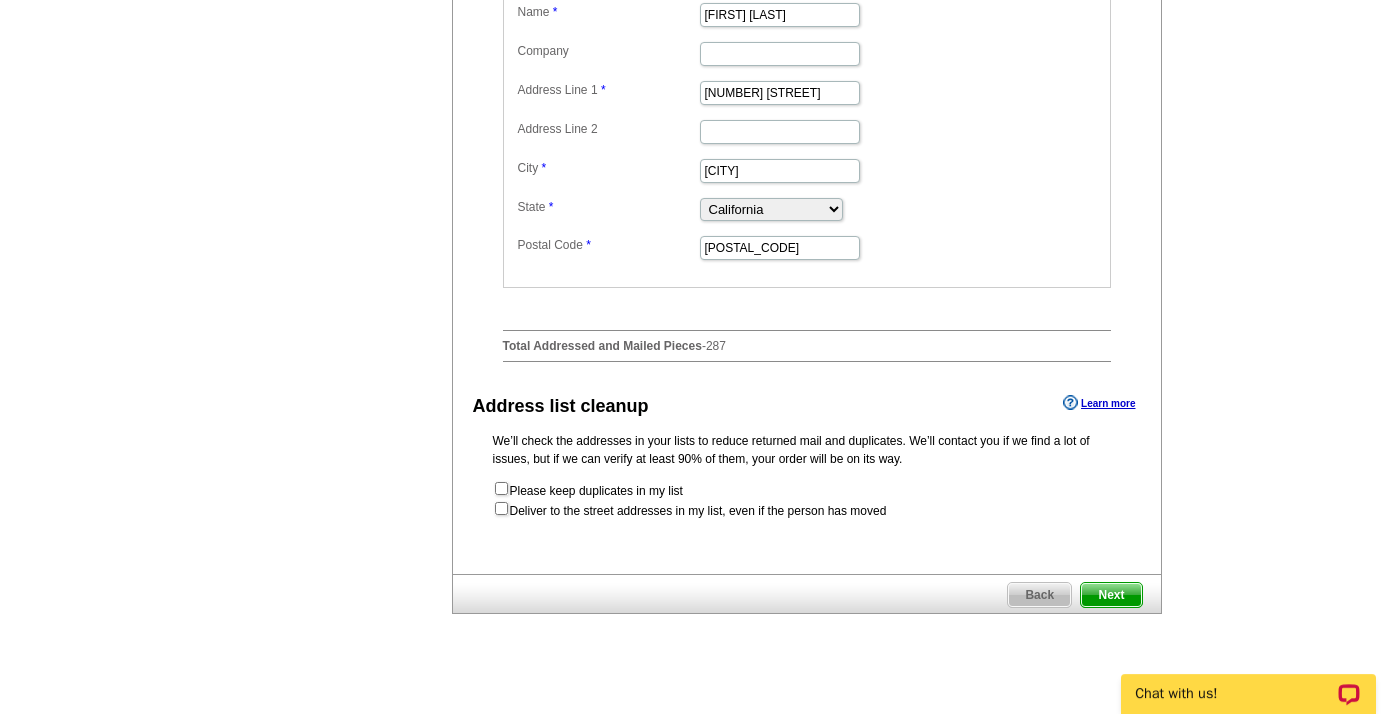 scroll, scrollTop: 892, scrollLeft: 0, axis: vertical 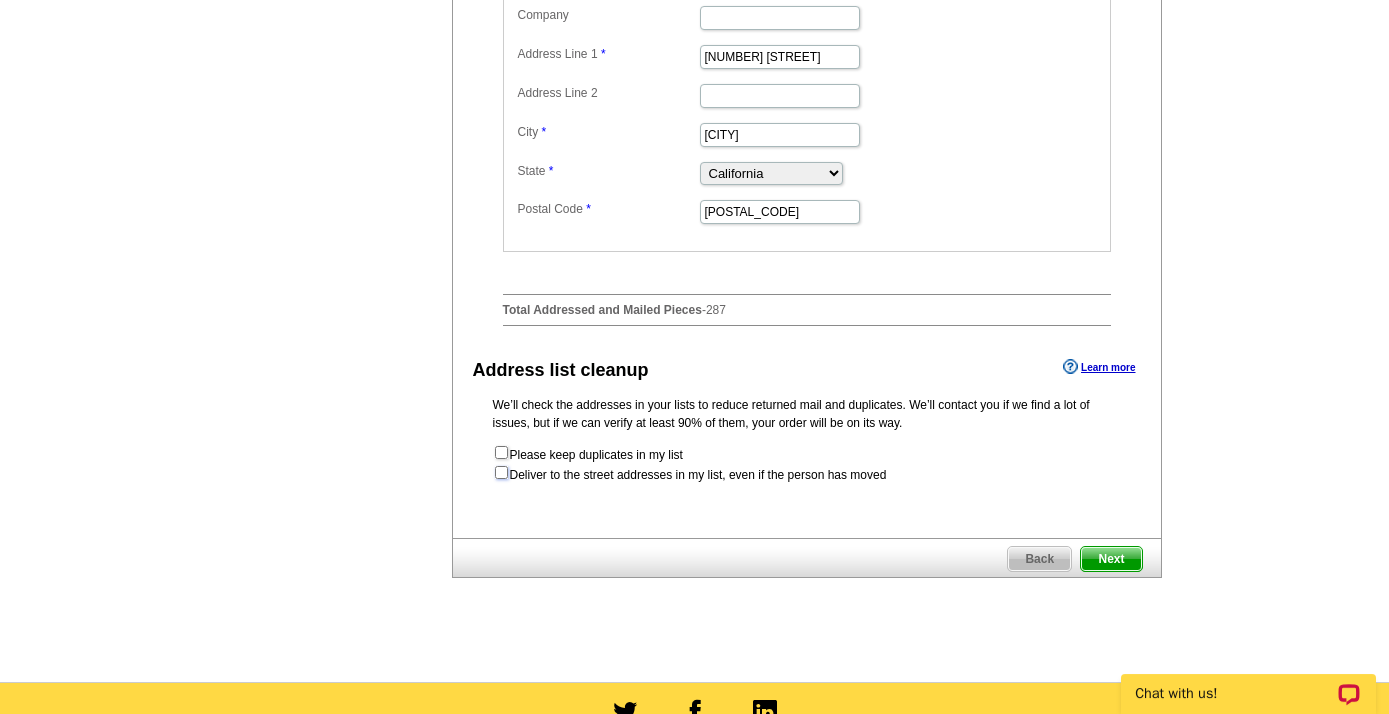 click at bounding box center (501, 472) 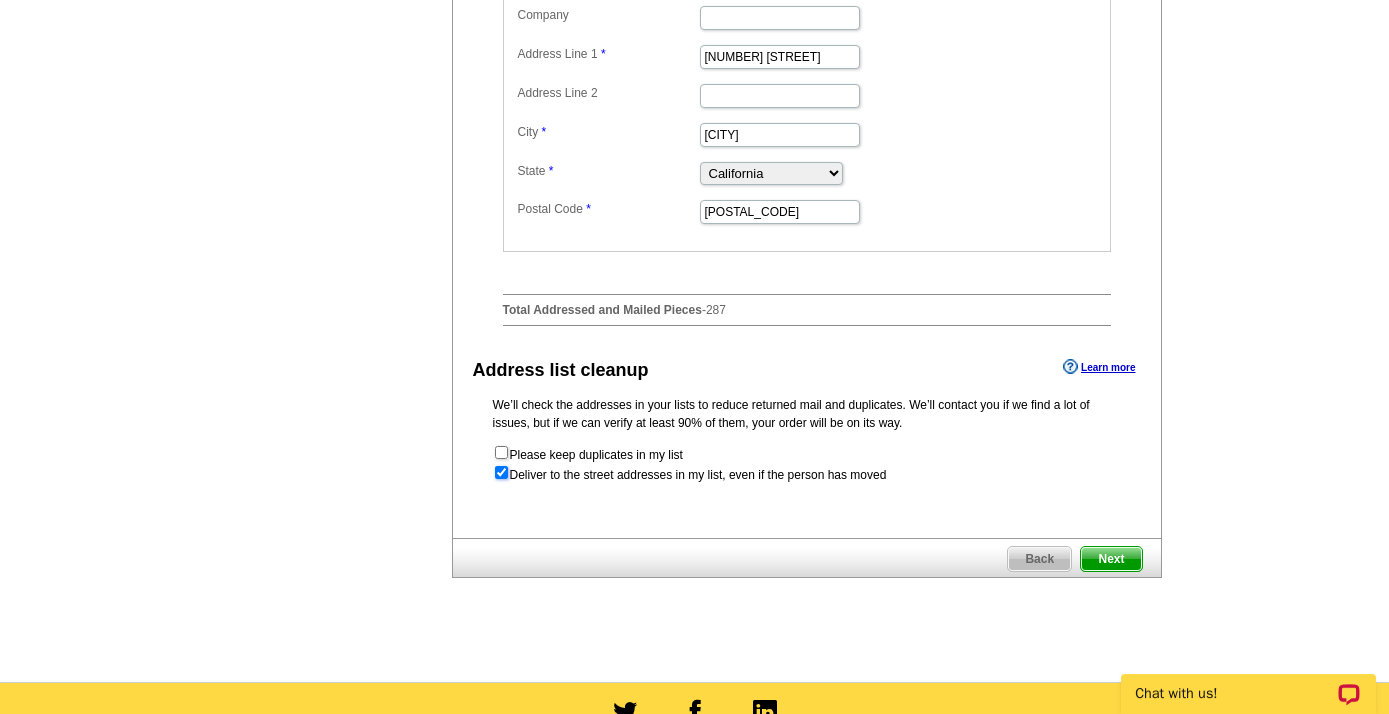 radio on "true" 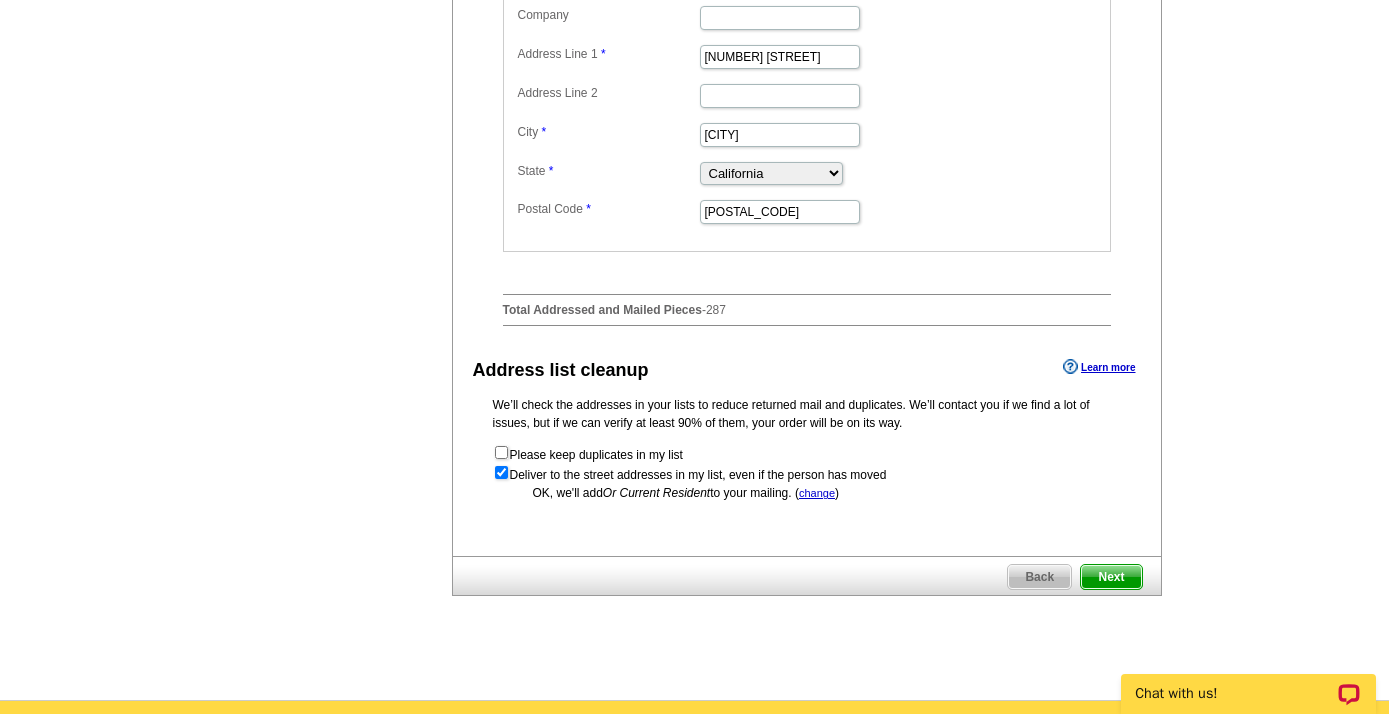 click on "Next" at bounding box center (1111, 577) 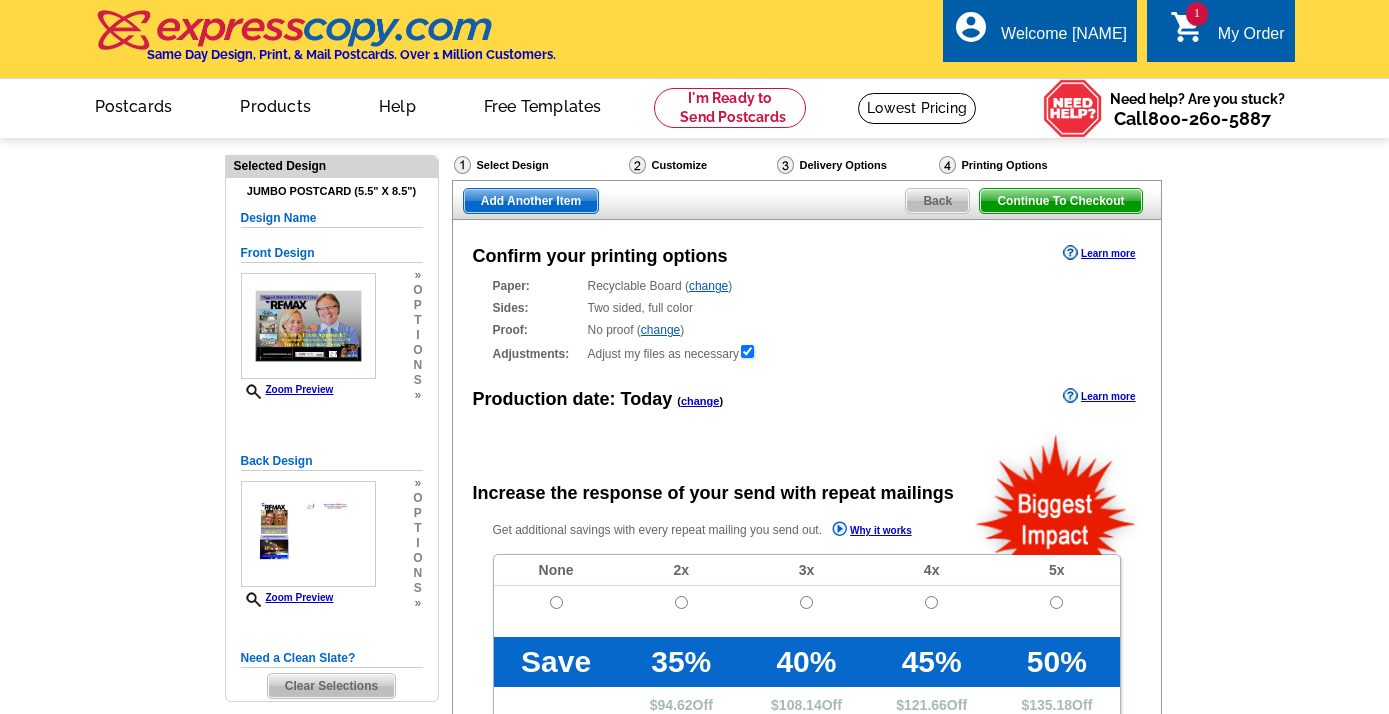 scroll, scrollTop: 0, scrollLeft: 0, axis: both 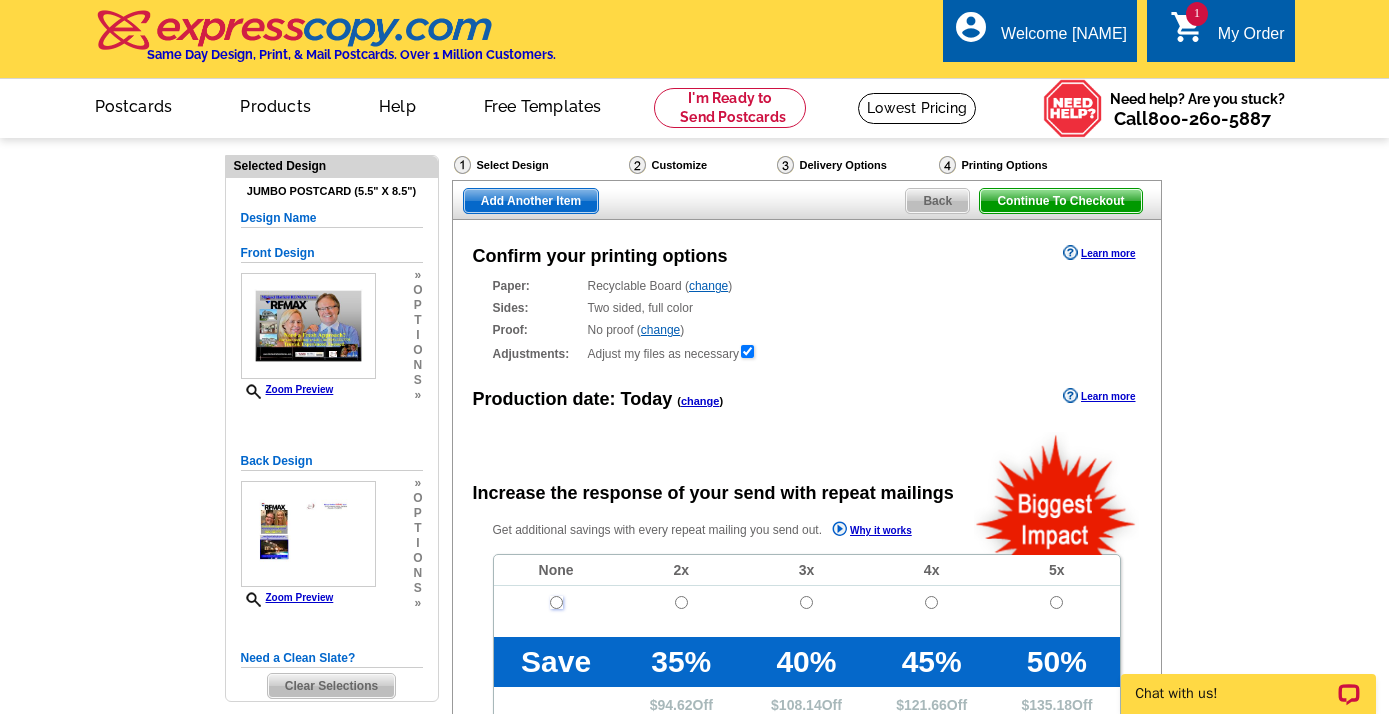 click at bounding box center (556, 602) 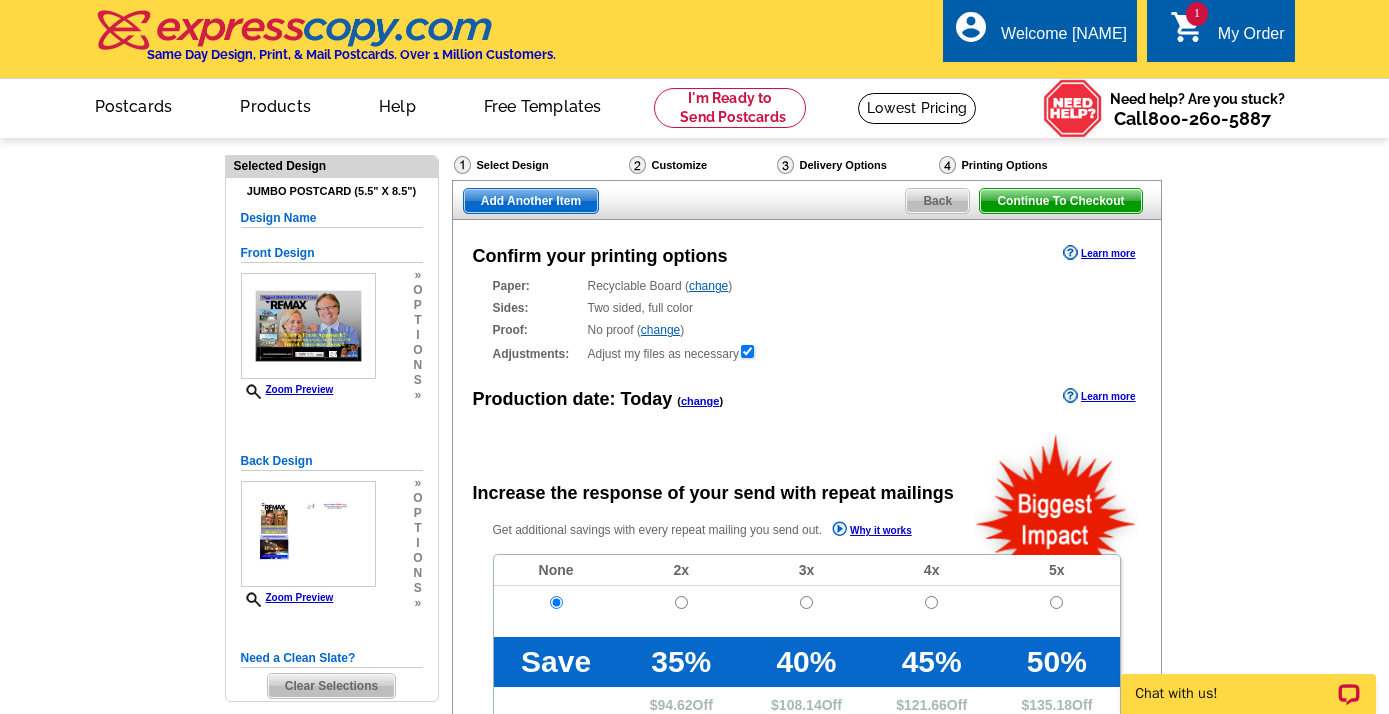 click on "change" at bounding box center (708, 286) 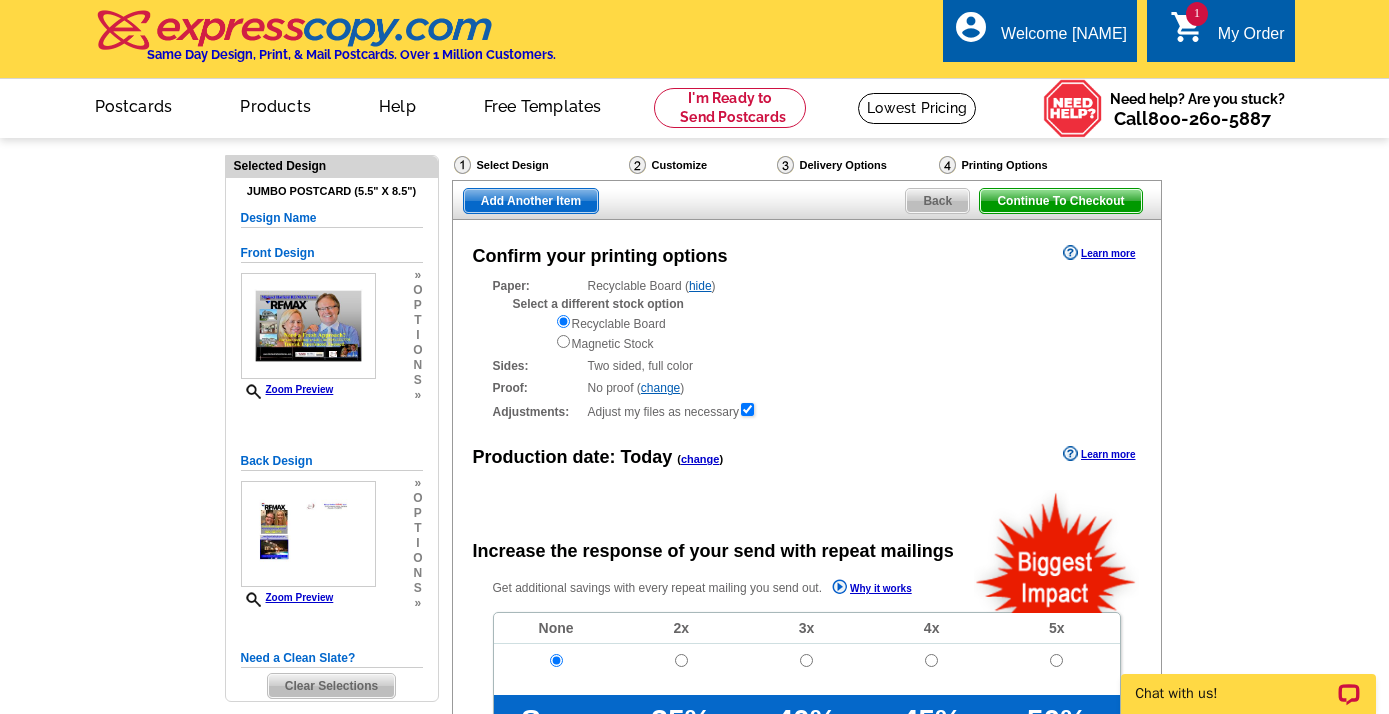 click on "hide" at bounding box center [700, 286] 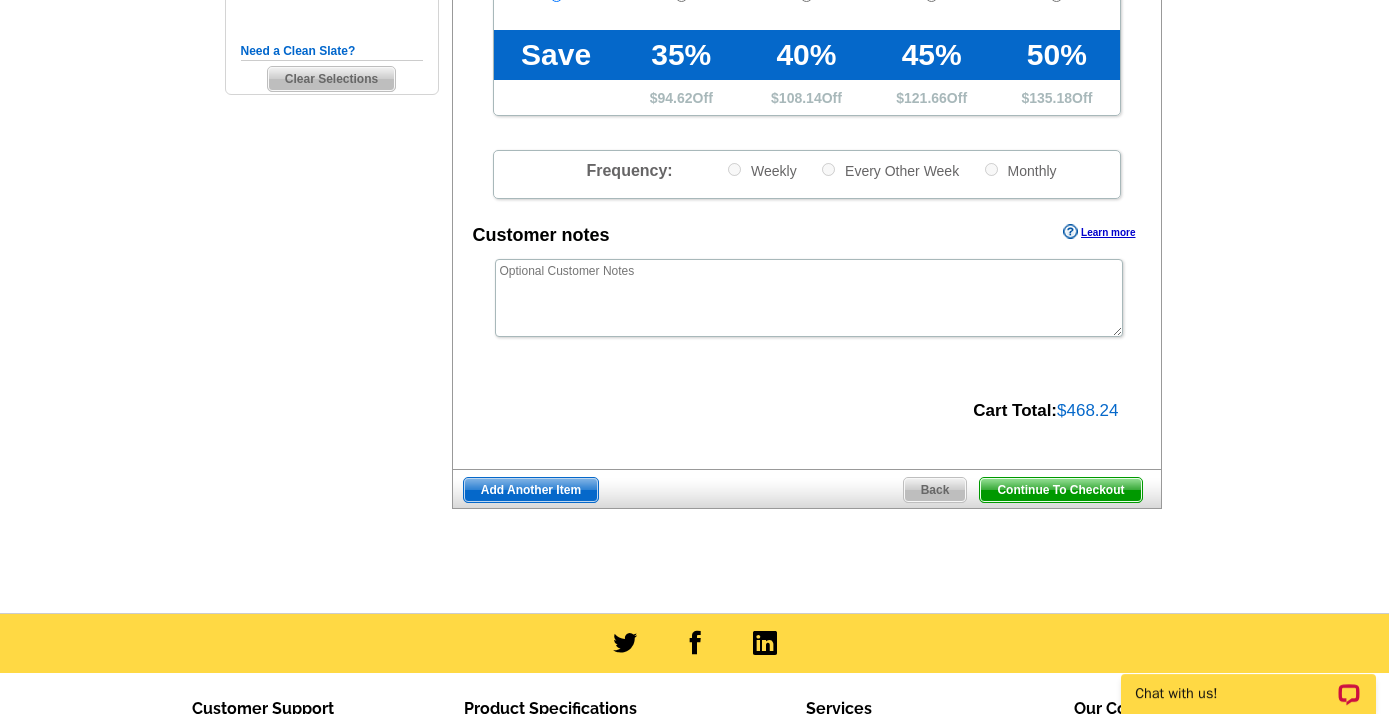 scroll, scrollTop: 614, scrollLeft: 0, axis: vertical 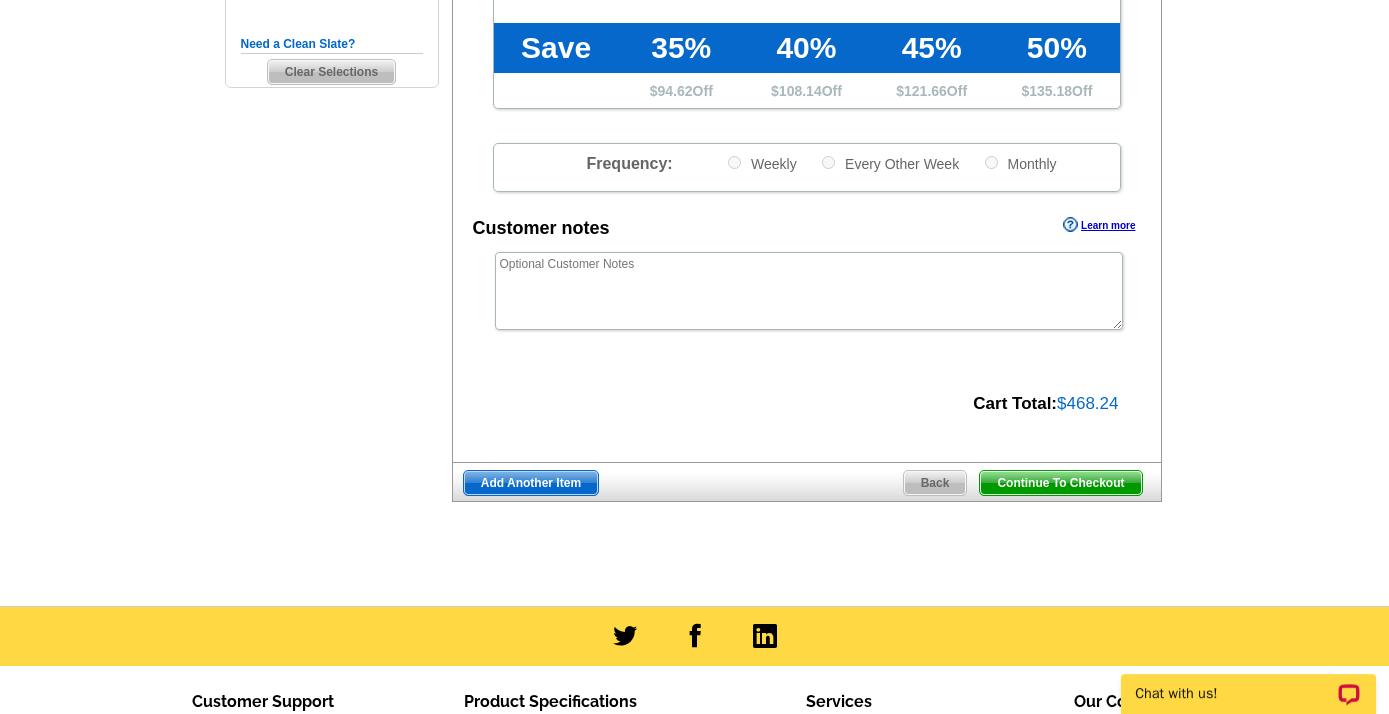 click on "Continue To Checkout" at bounding box center (1060, 483) 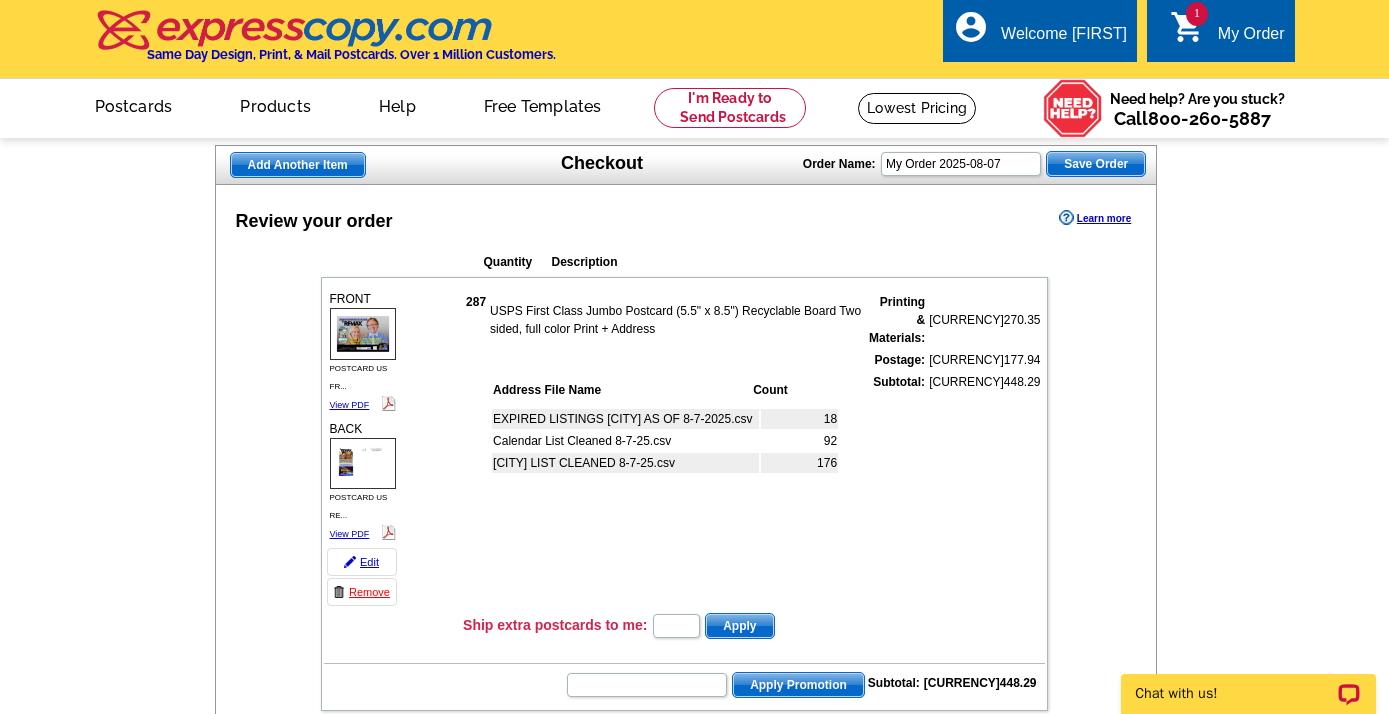scroll, scrollTop: 0, scrollLeft: 0, axis: both 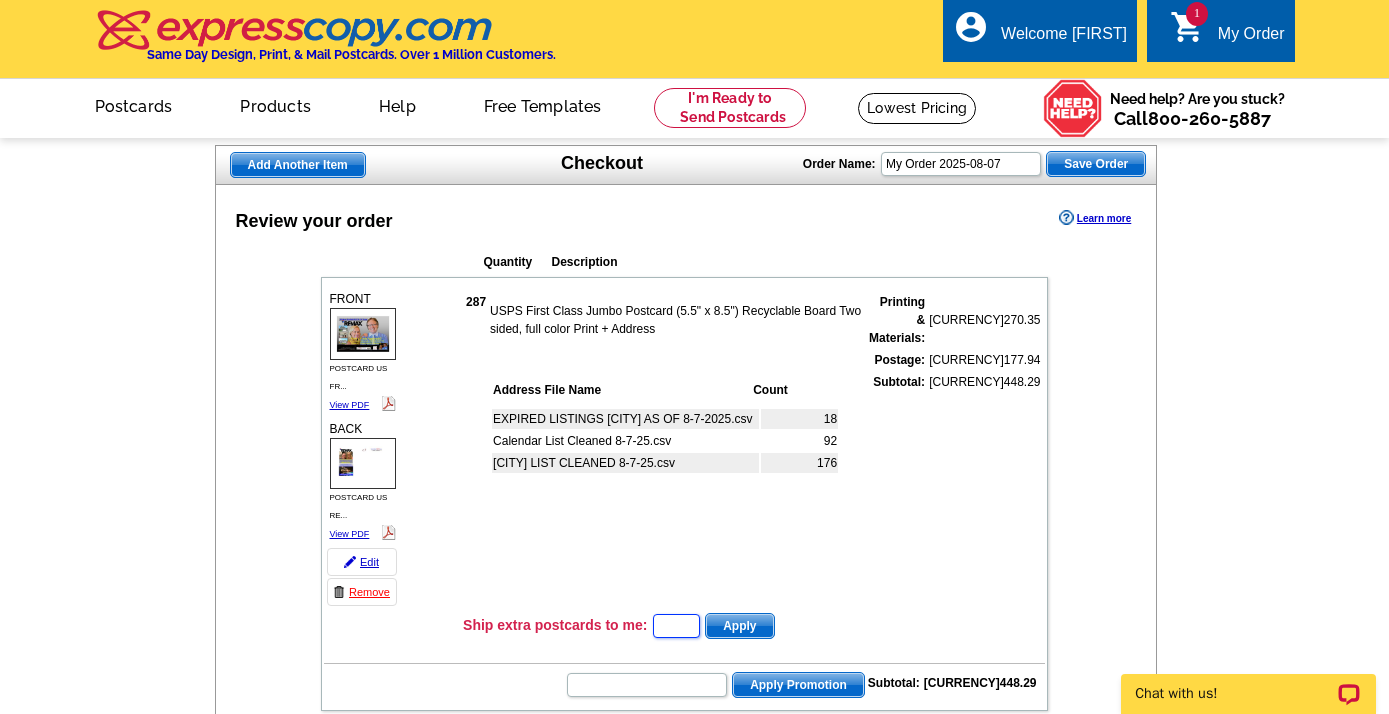 click at bounding box center [676, 626] 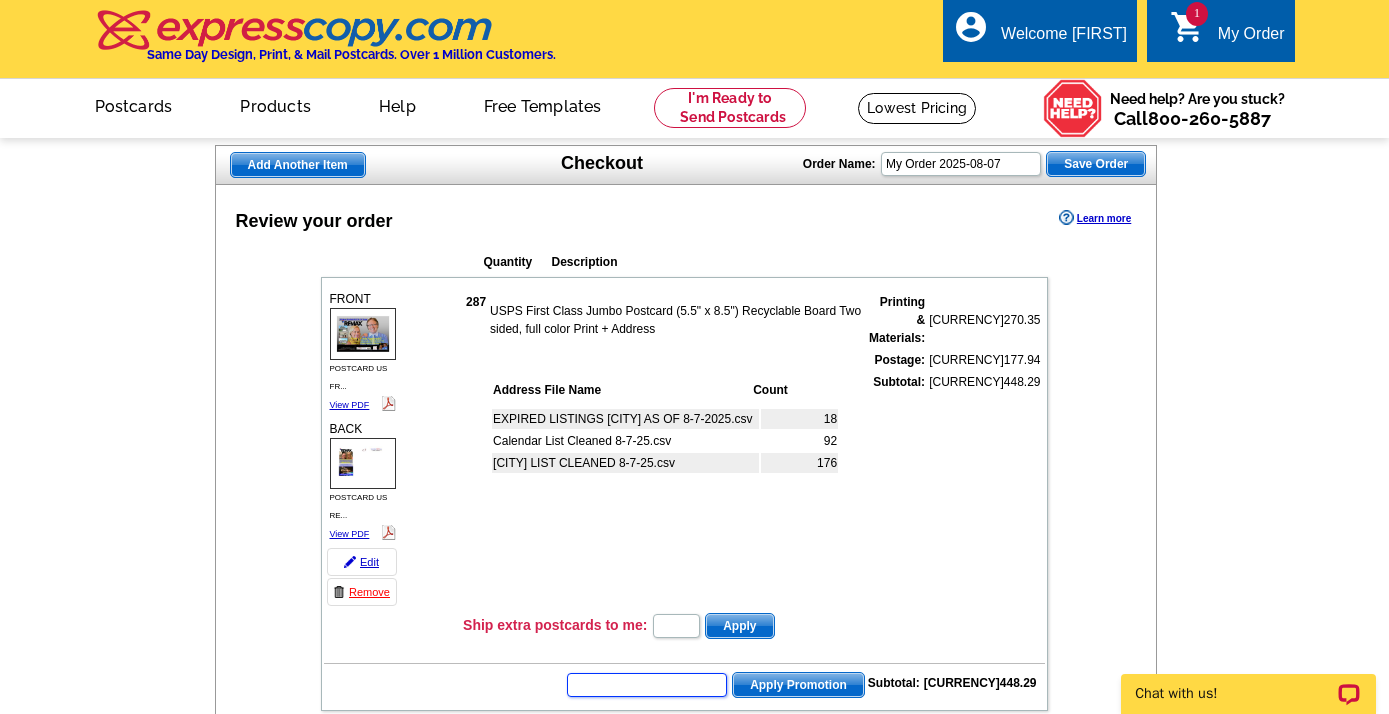 click at bounding box center [647, 685] 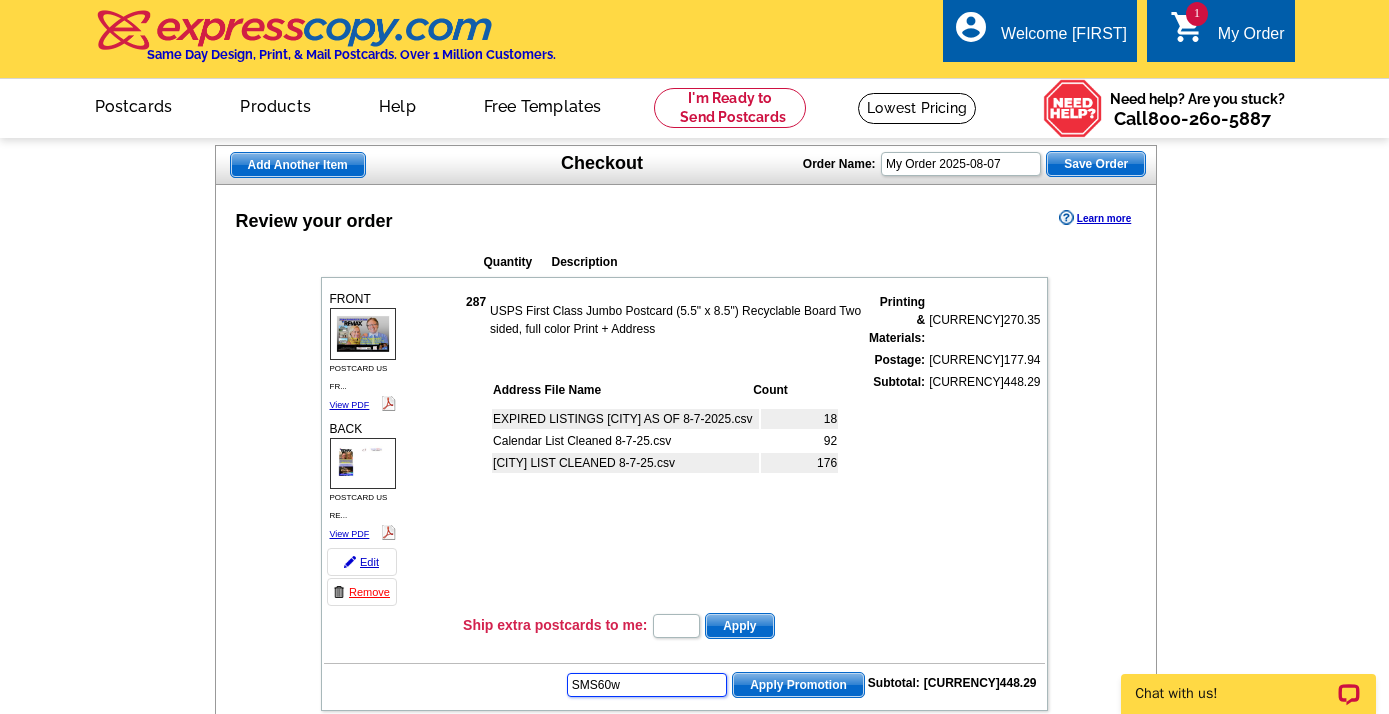 type on "SMS60w" 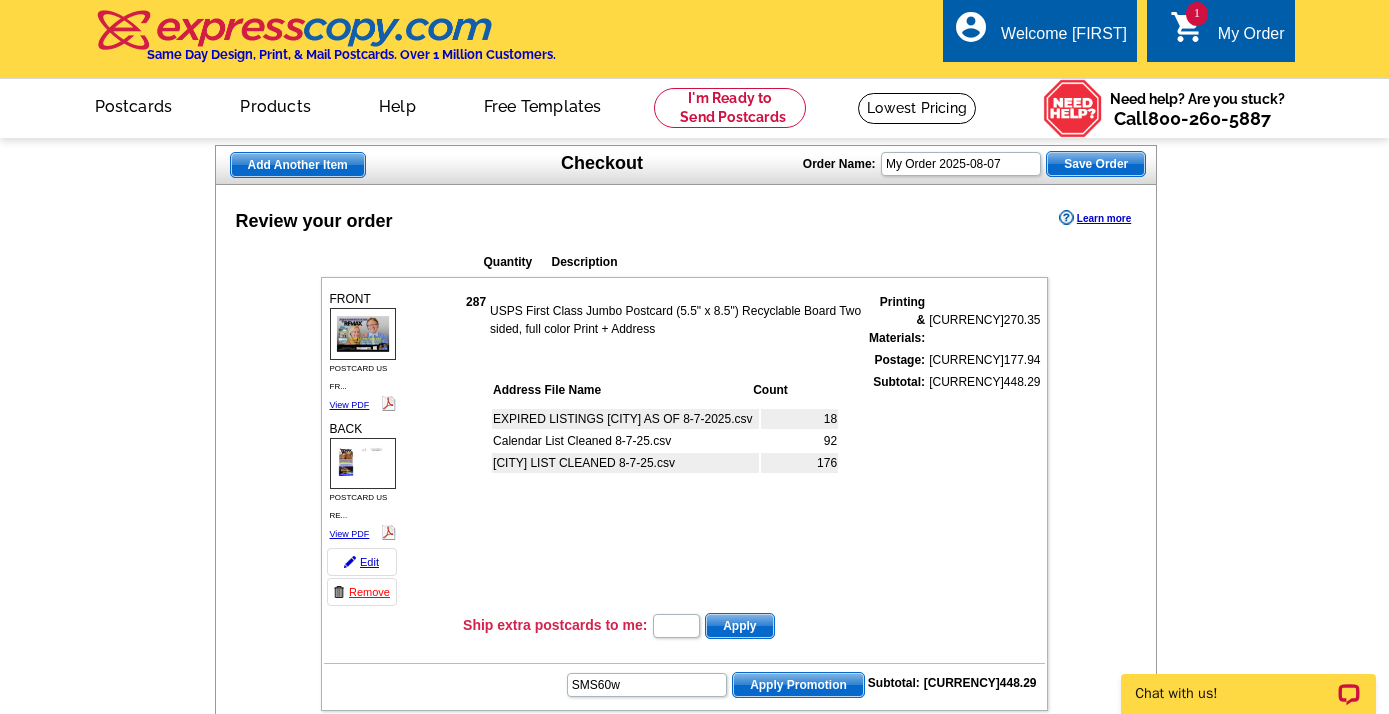 click on "Apply Promotion" at bounding box center [798, 685] 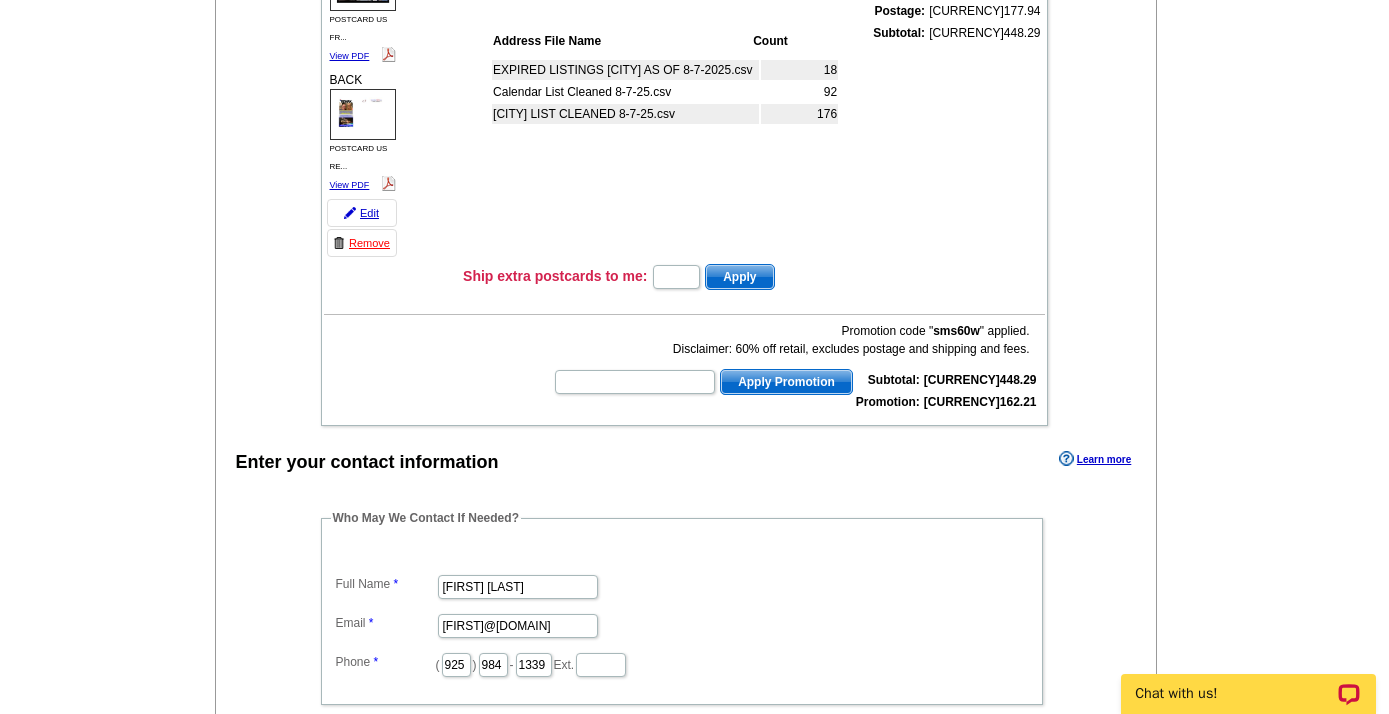 scroll, scrollTop: 366, scrollLeft: 0, axis: vertical 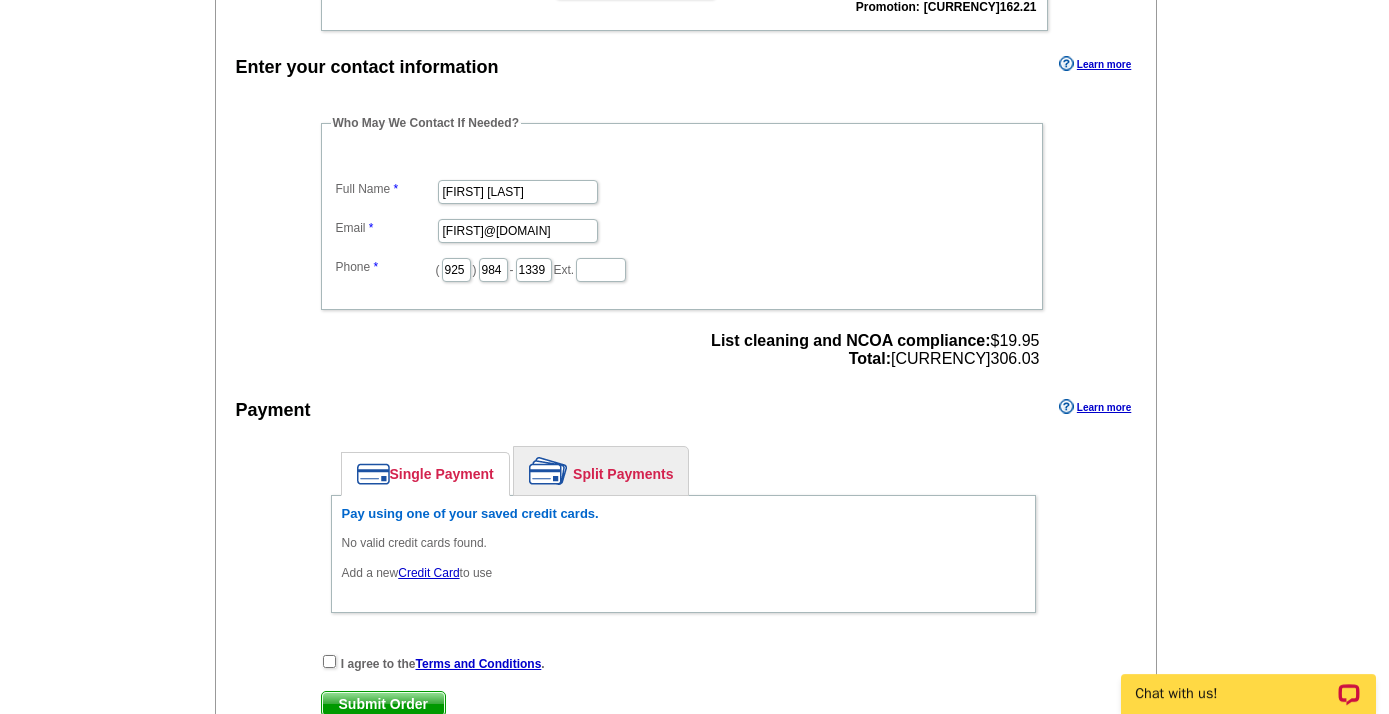 click on "Credit Card" at bounding box center [428, 573] 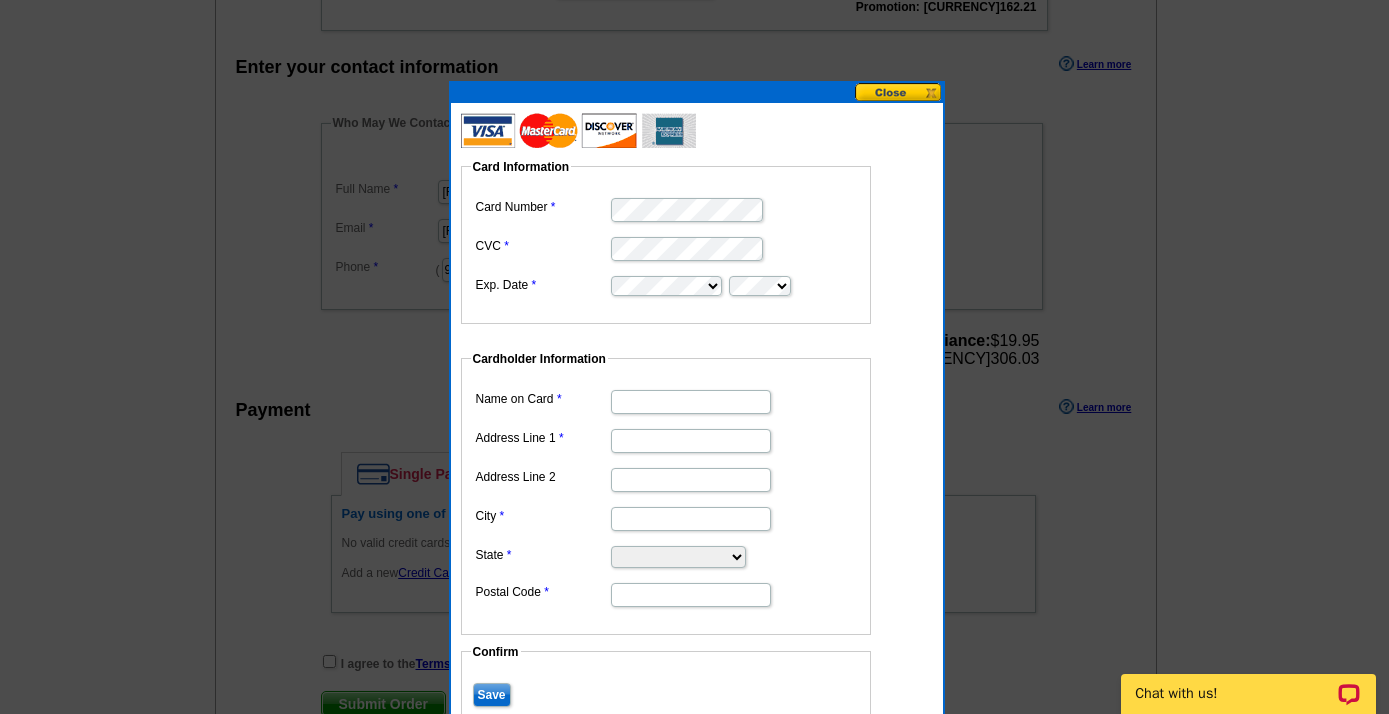 click on "Name on Card" at bounding box center (691, 402) 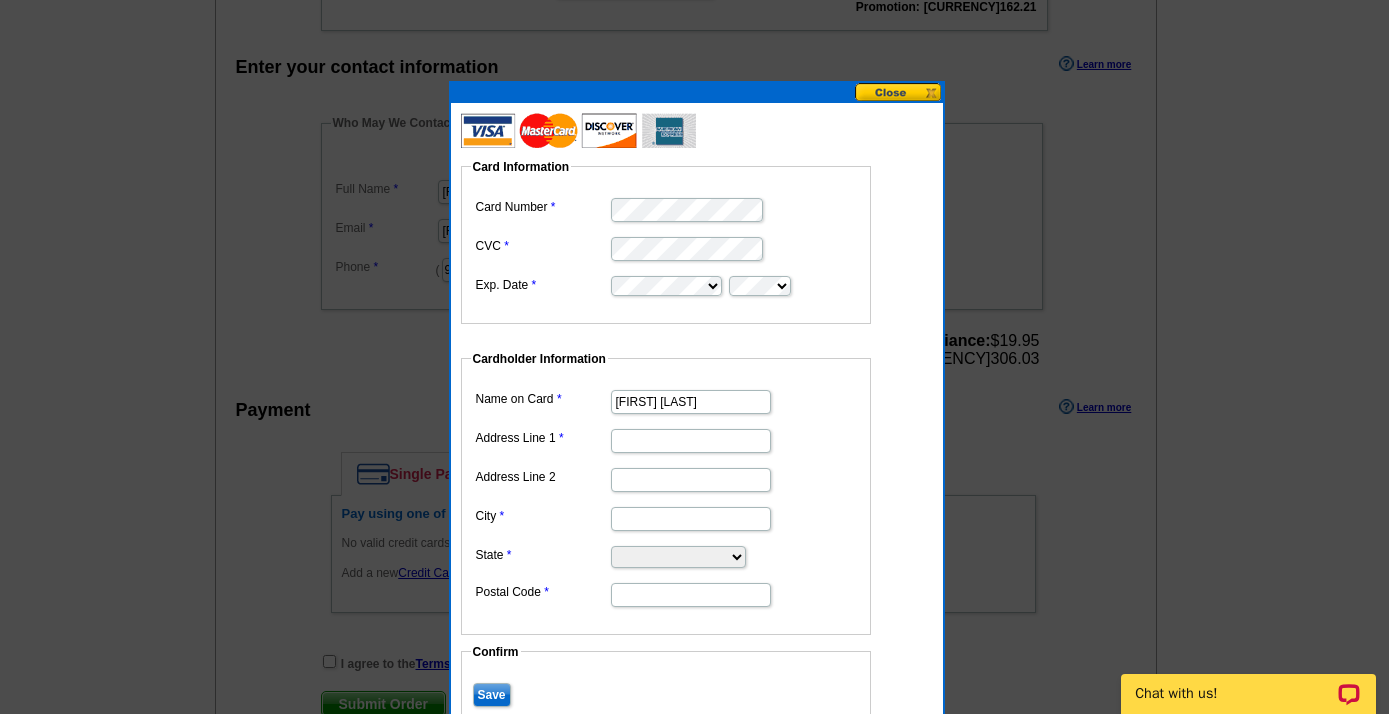type on "[FIRST] [LAST]" 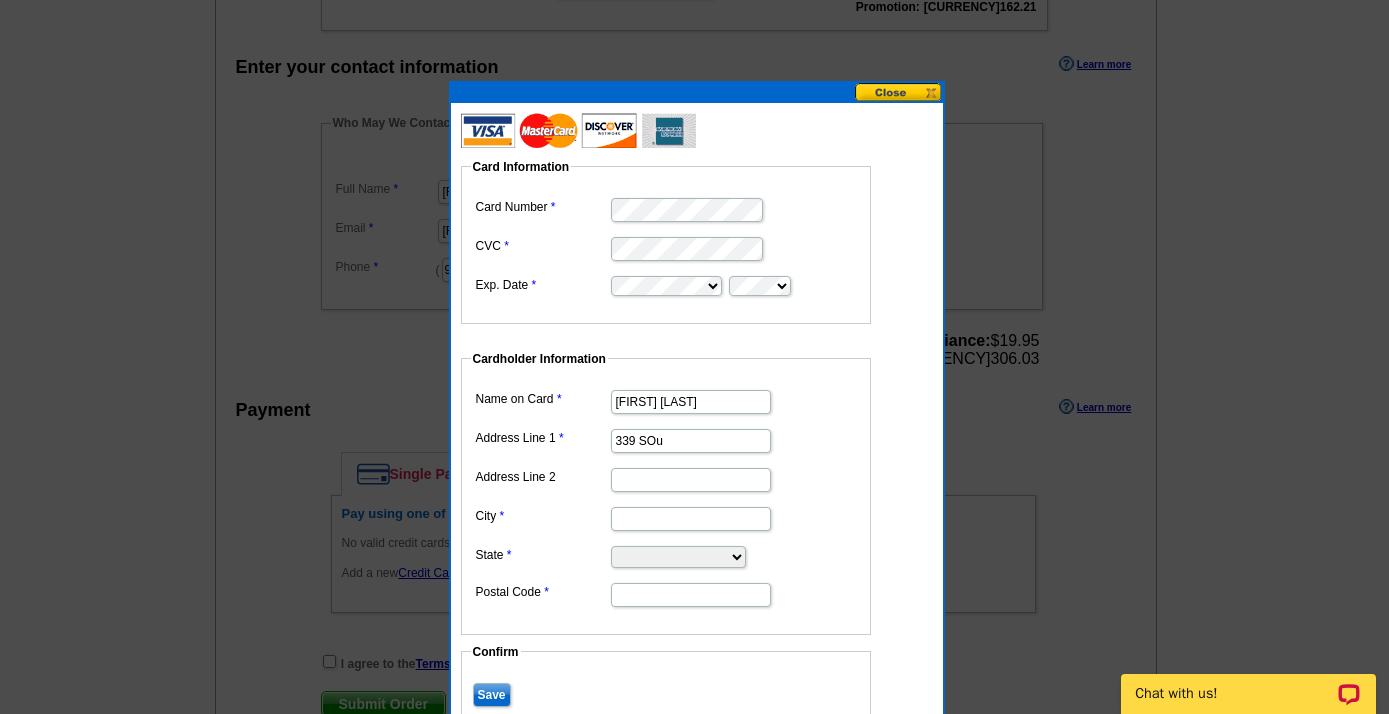 type on "[NUMBER] [STREET]" 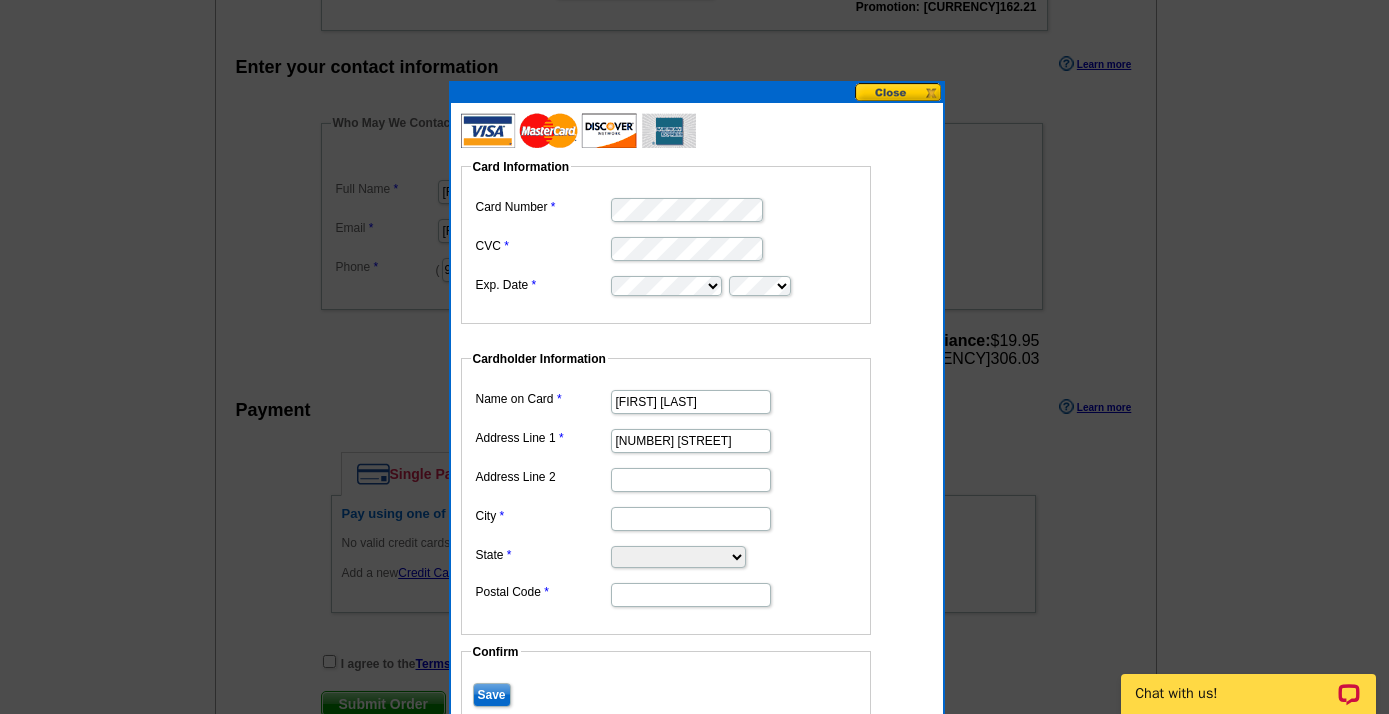 type on "[CITY]" 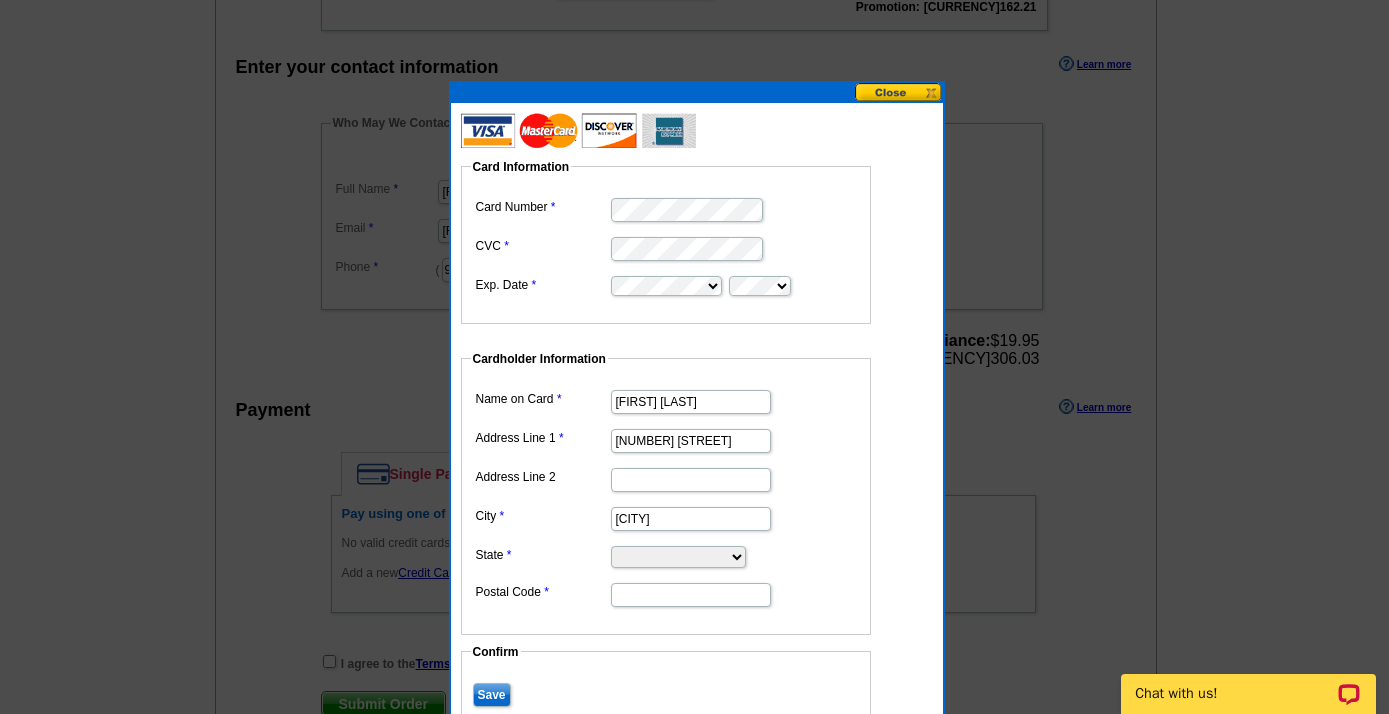 select on "CA" 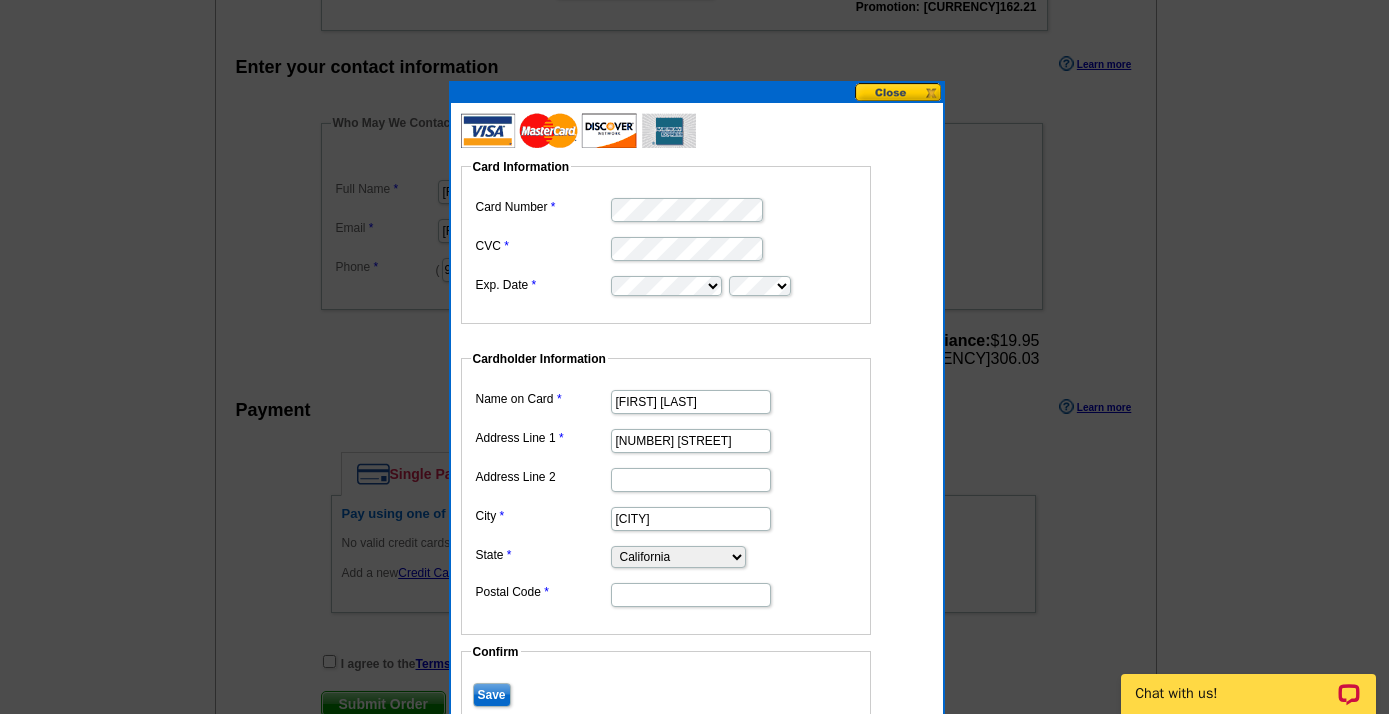 type on "94507" 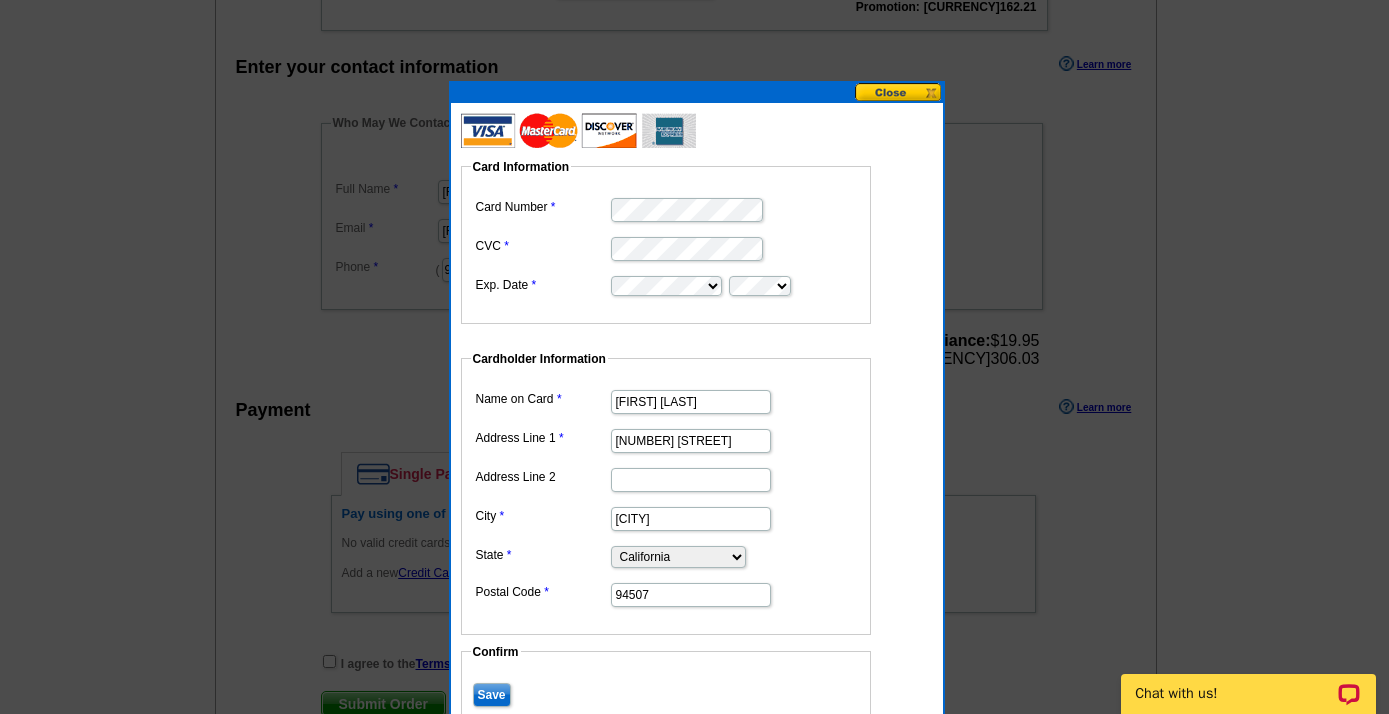 click on "Save" at bounding box center [492, 695] 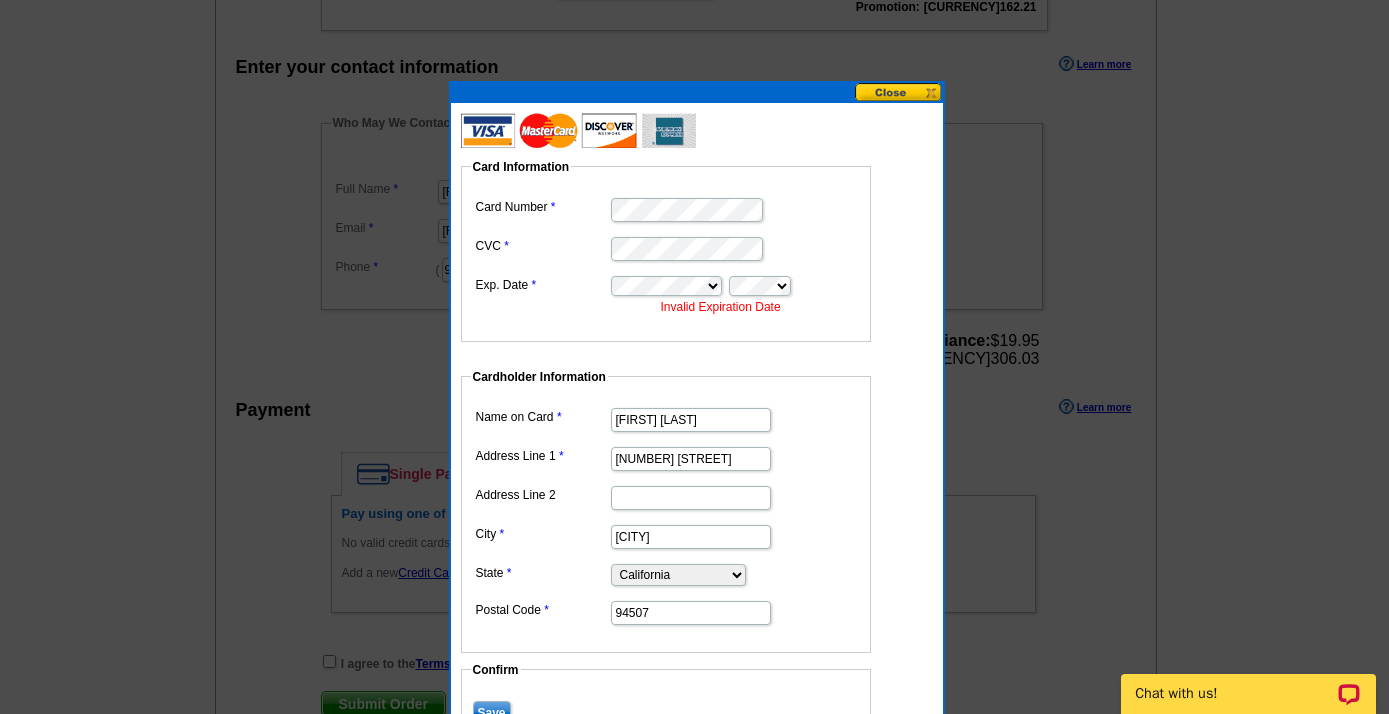 click on "Save" at bounding box center [492, 713] 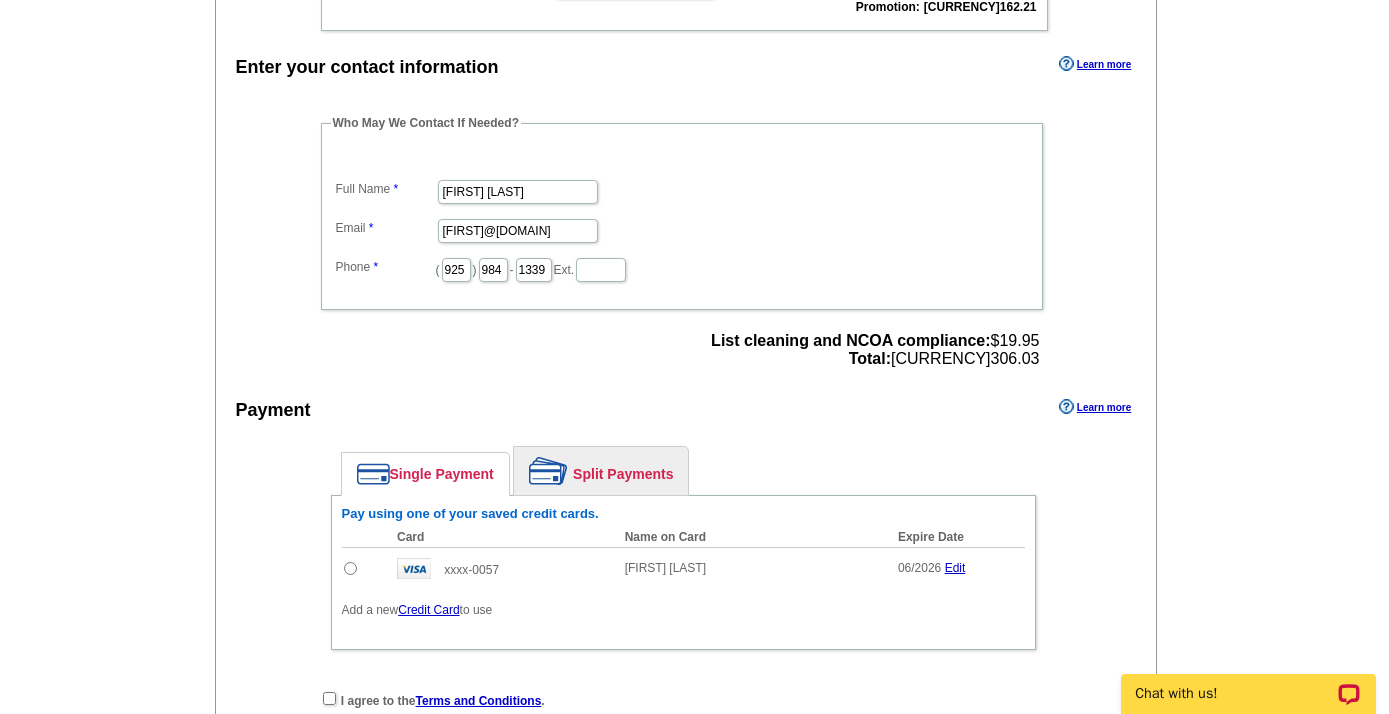click at bounding box center (350, 568) 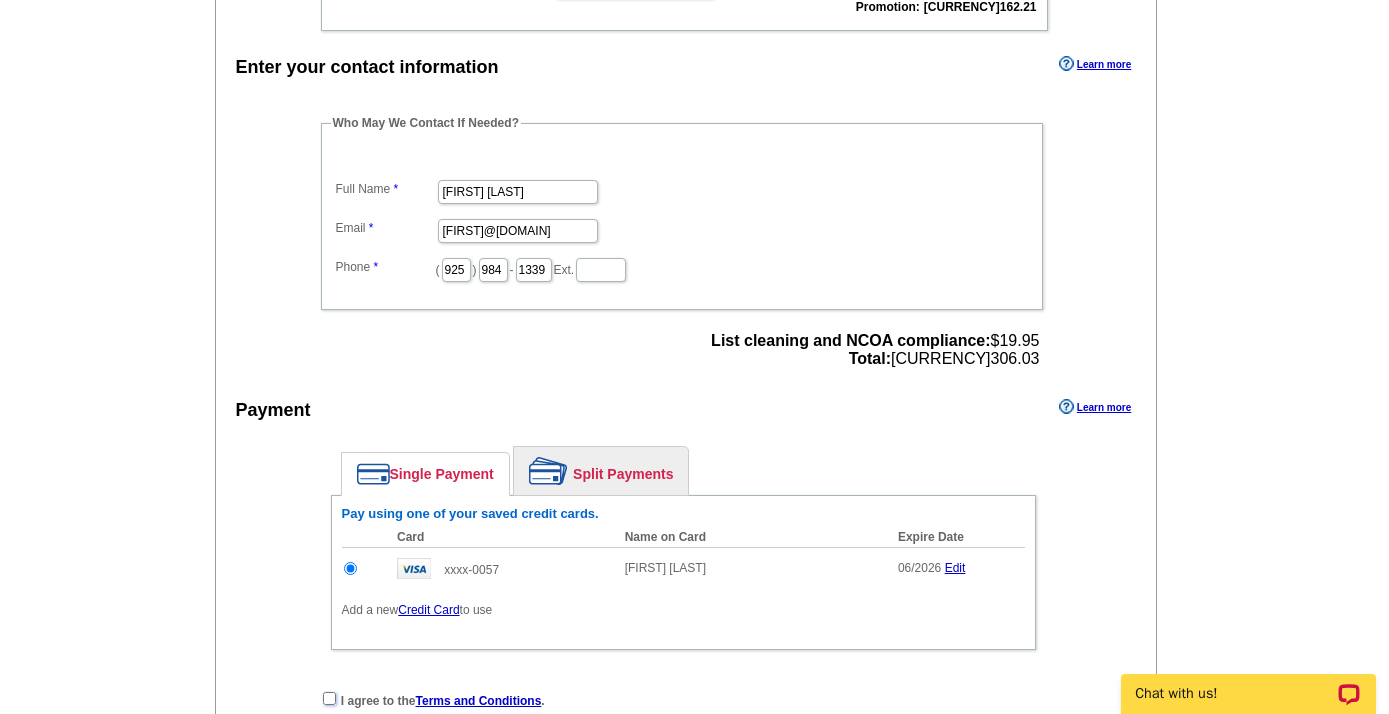 click at bounding box center (329, 698) 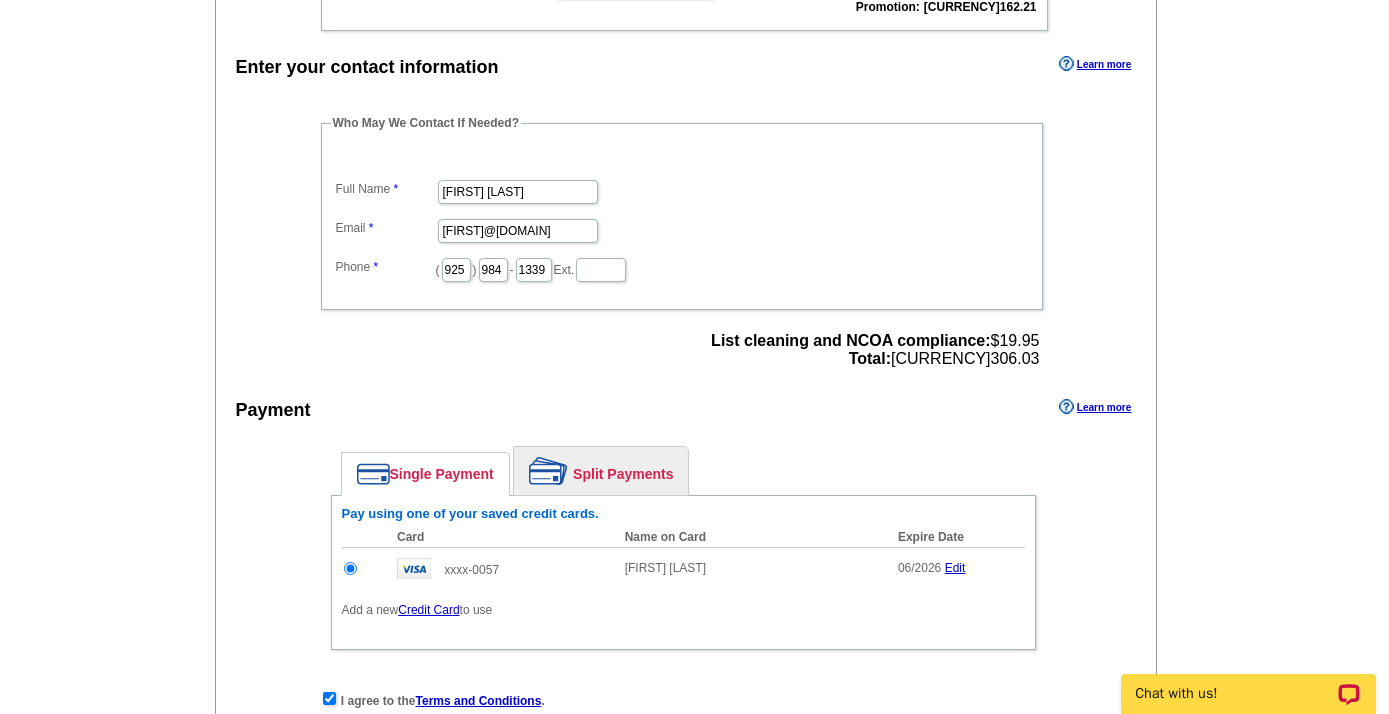 click on "Submit Order
Submit Order" at bounding box center [683, 741] 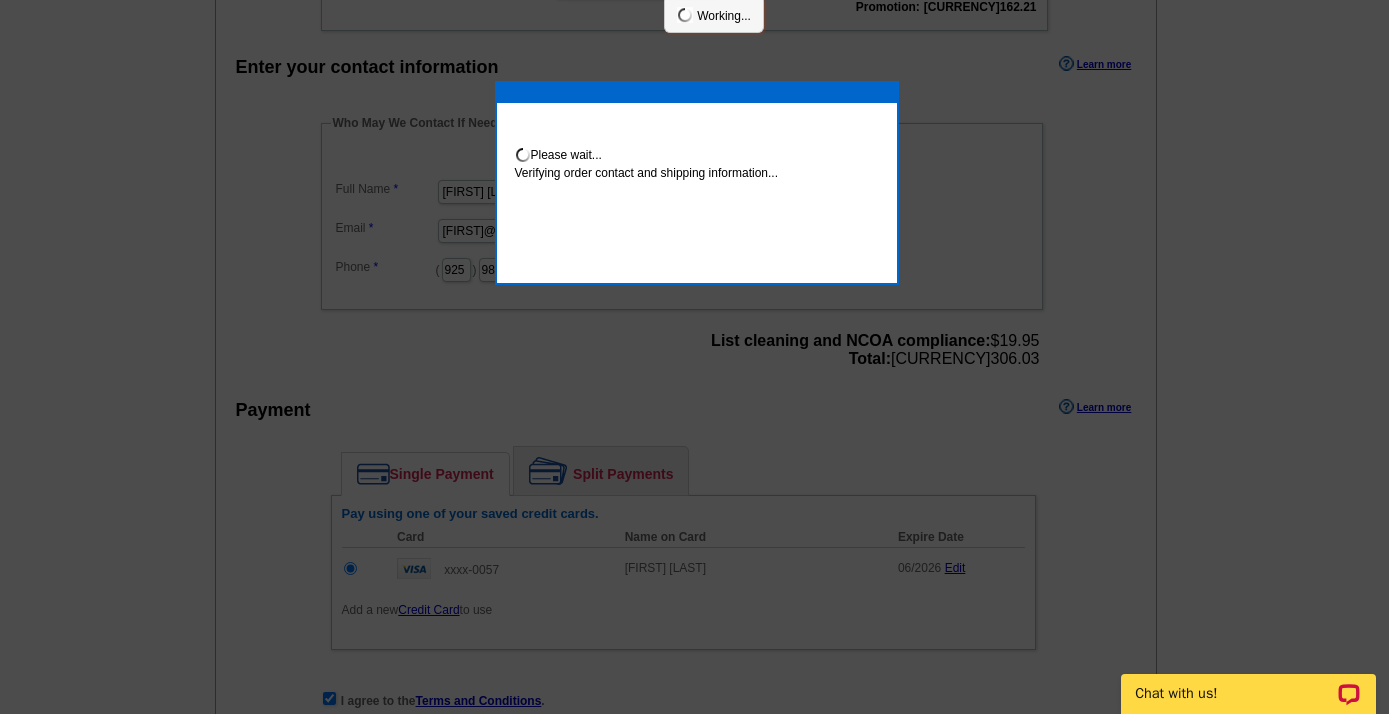 scroll, scrollTop: 736, scrollLeft: 0, axis: vertical 